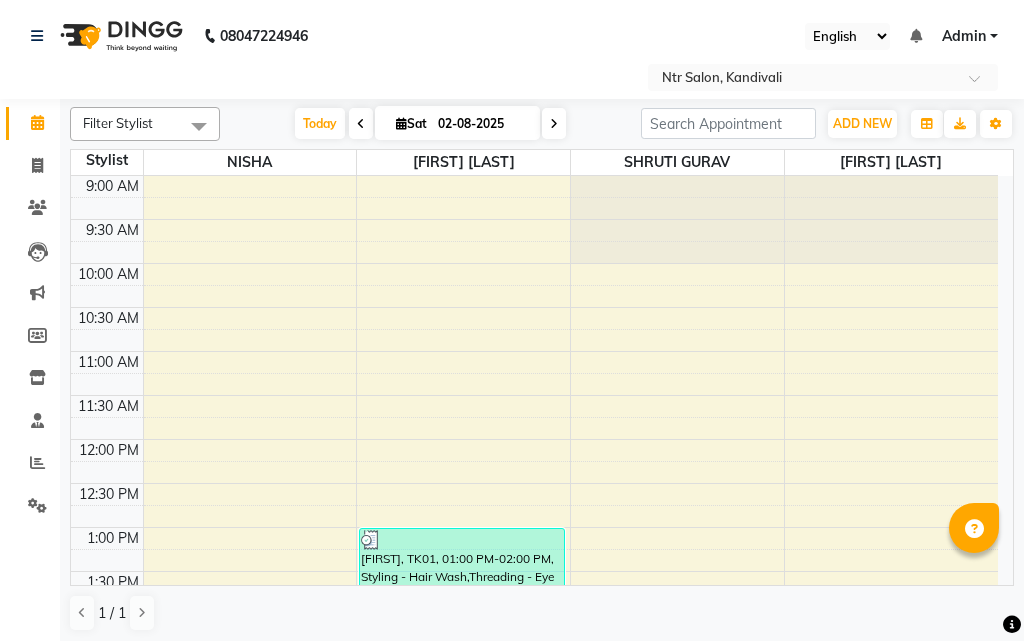 scroll, scrollTop: 0, scrollLeft: 0, axis: both 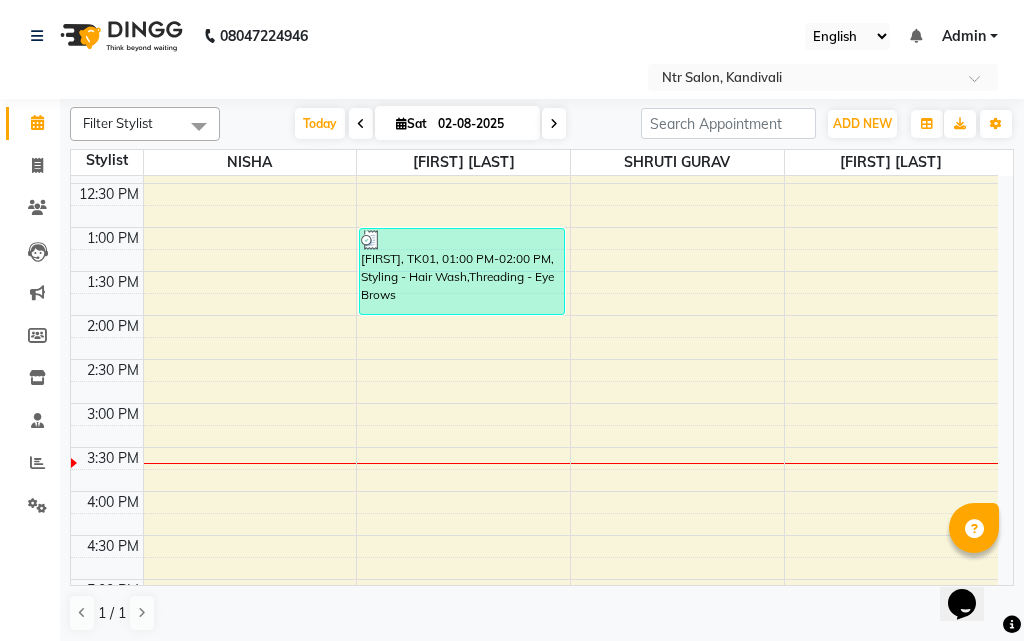click on "Sat" at bounding box center (411, 123) 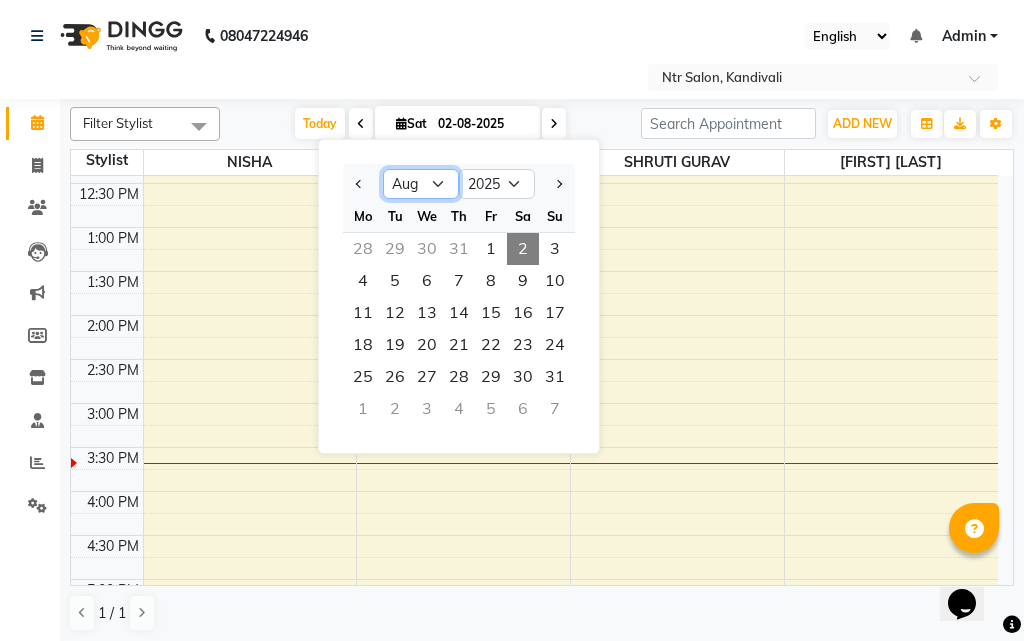 click on "Jan Feb Mar Apr May Jun Jul Aug Sep Oct Nov Dec" at bounding box center [421, 184] 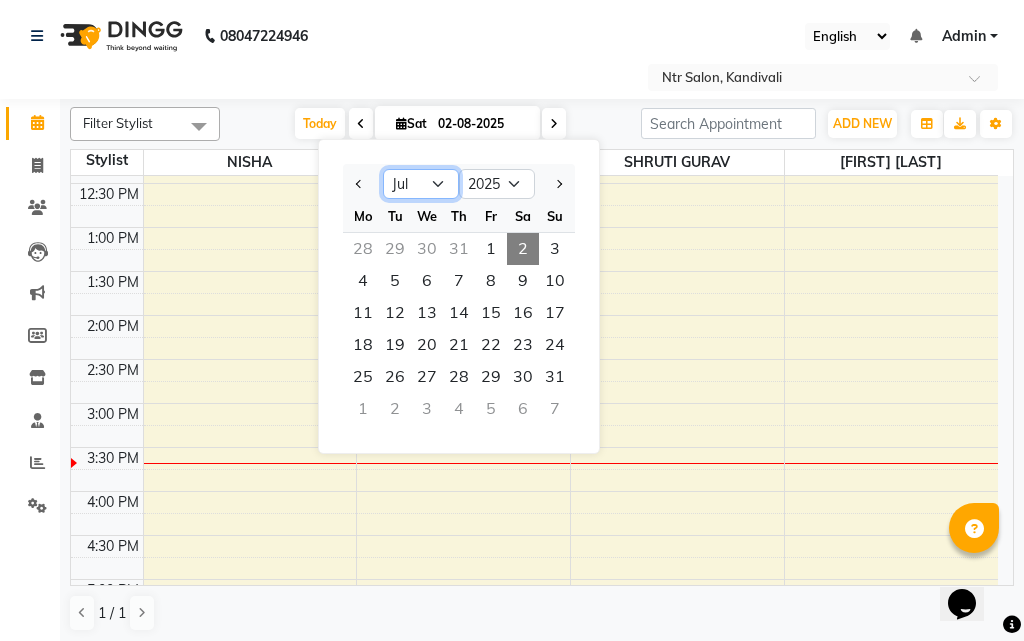 click on "Jan Feb Mar Apr May Jun Jul Aug Sep Oct Nov Dec" at bounding box center (421, 184) 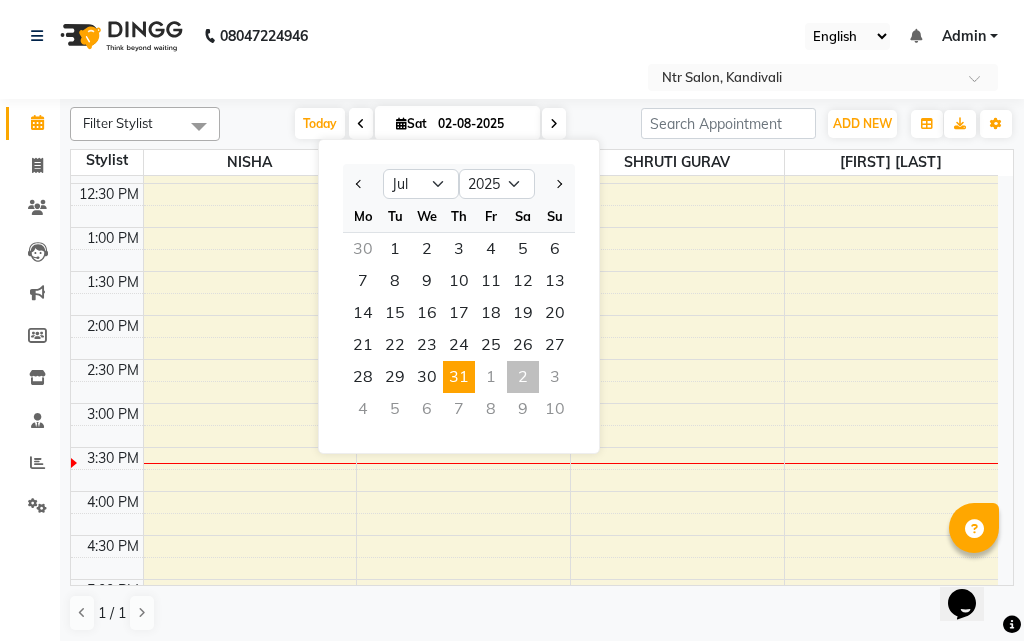 click on "31" at bounding box center [459, 377] 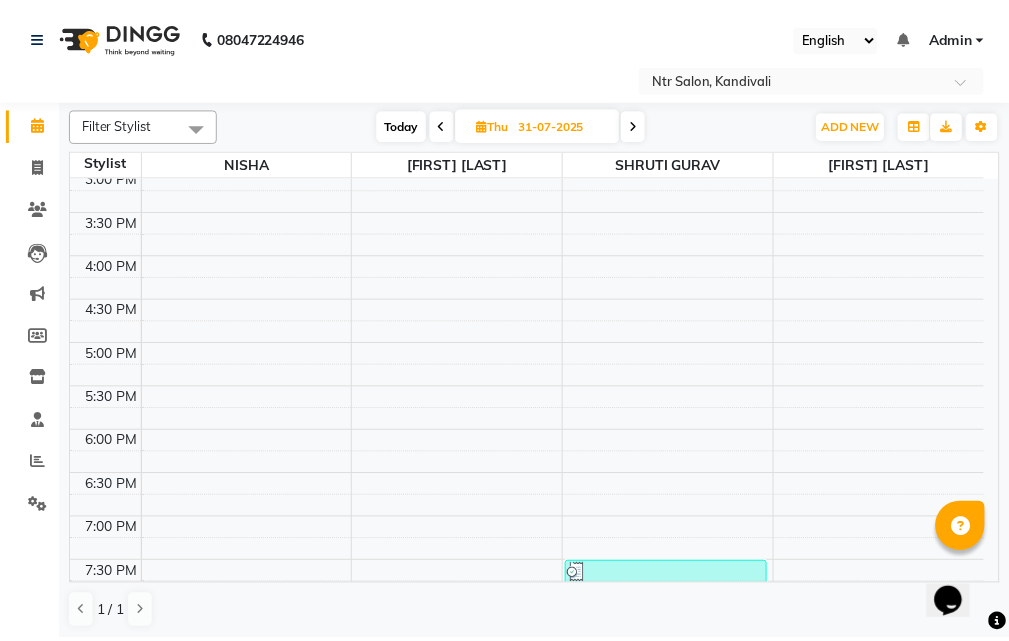 scroll, scrollTop: 646, scrollLeft: 0, axis: vertical 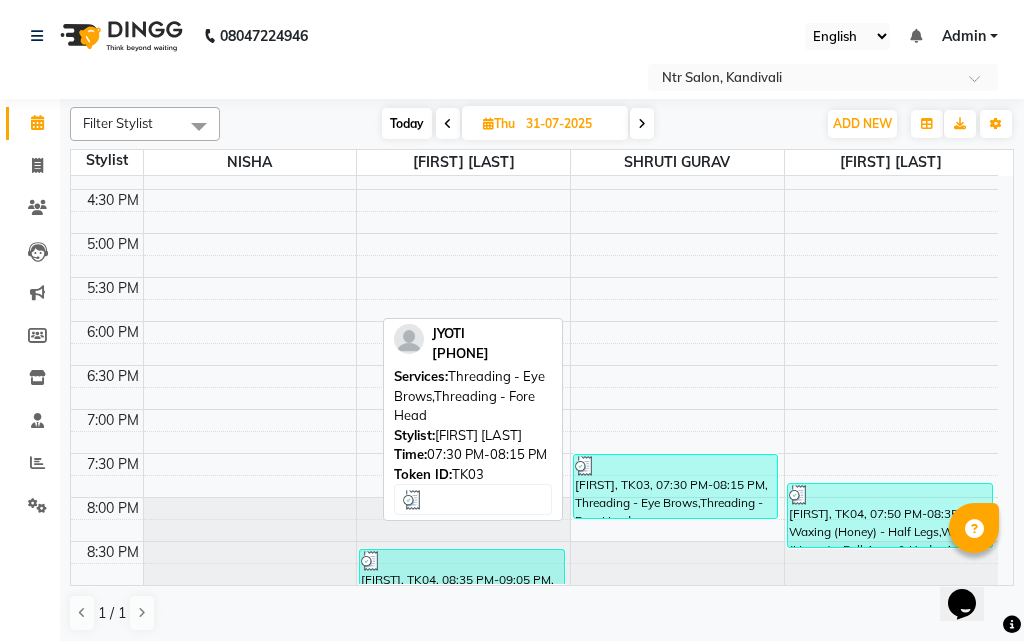 click on "[FIRST], TK03, 07:30 PM-08:15 PM, Threading - Eye Brows,Threading - Fore Head" at bounding box center (675, 486) 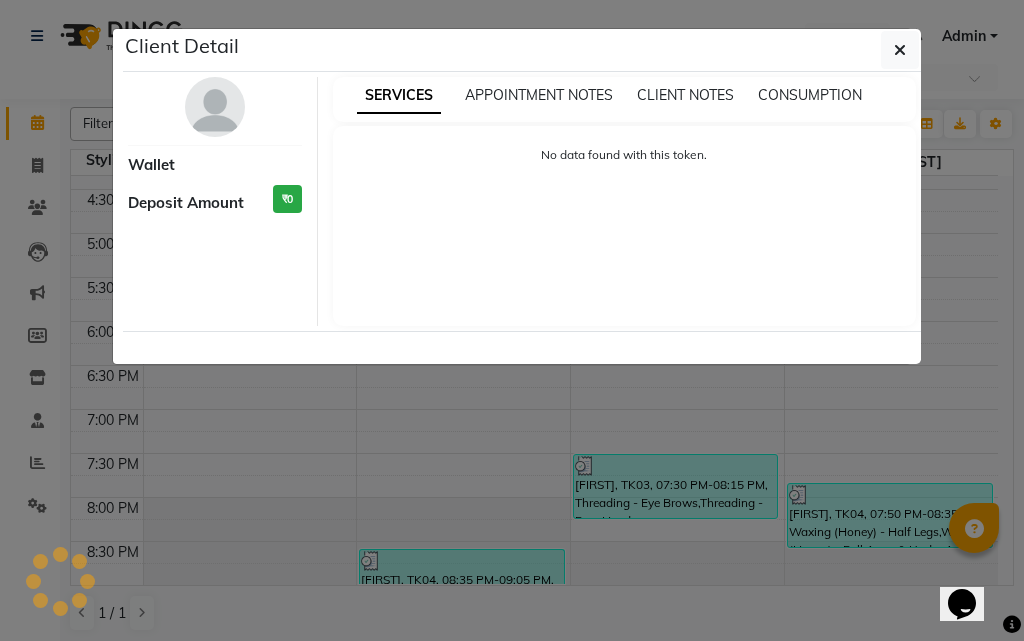 select on "3" 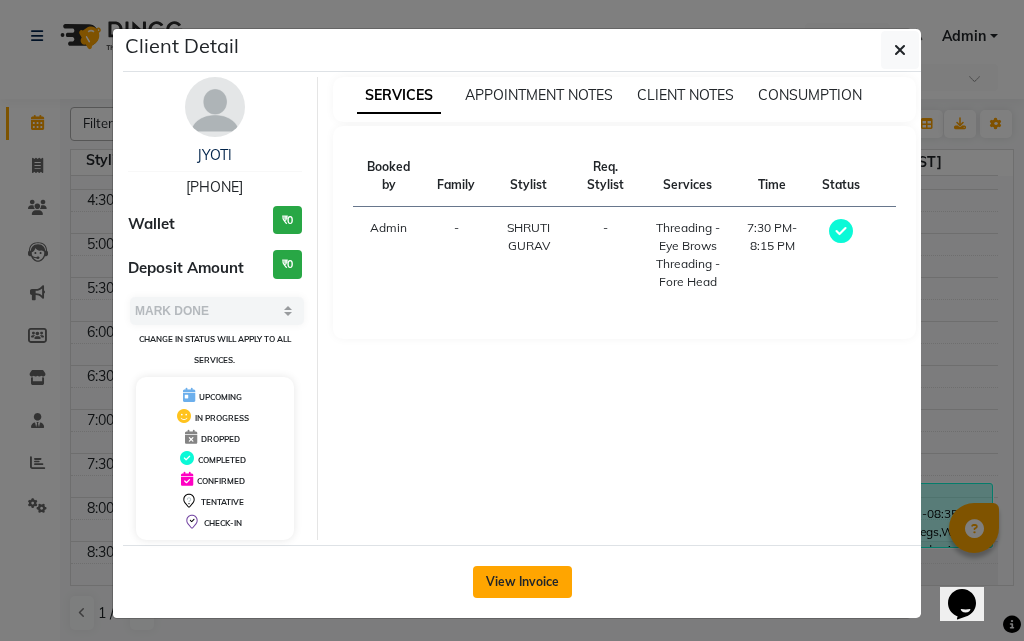 click on "View Invoice" 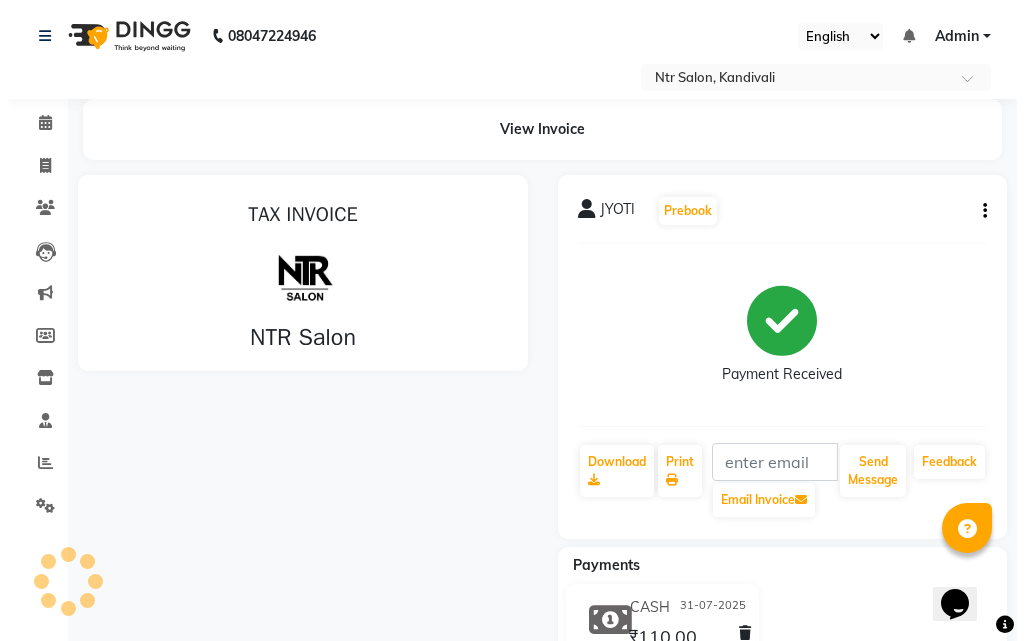 scroll, scrollTop: 0, scrollLeft: 0, axis: both 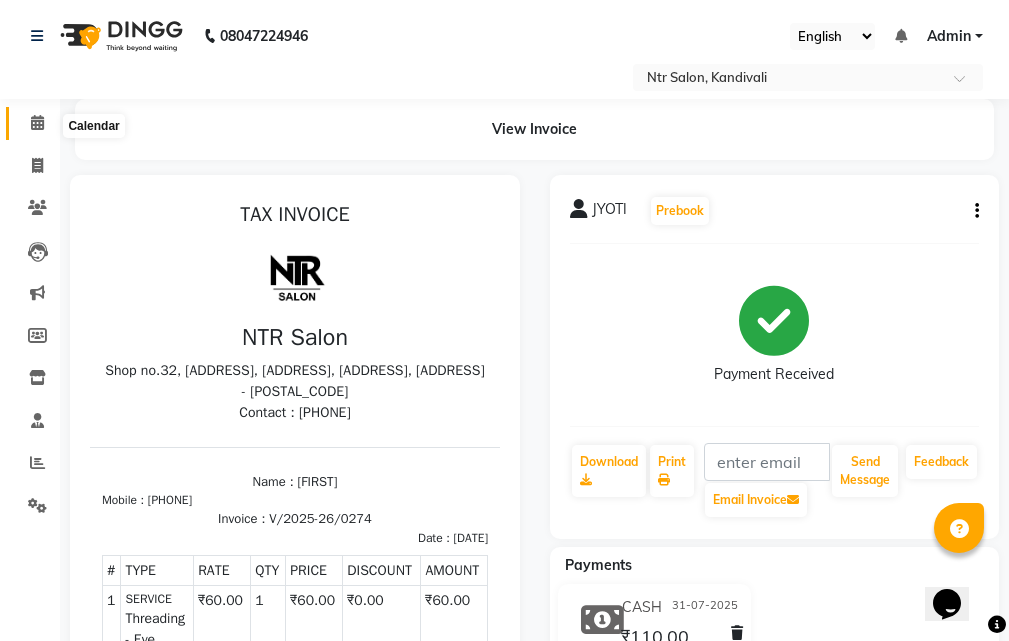click 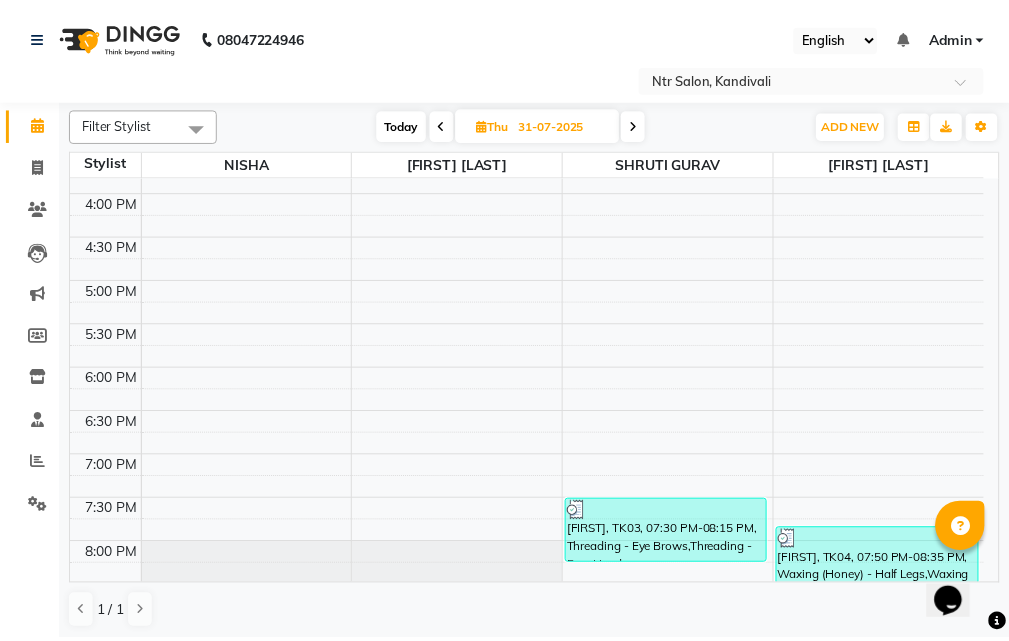scroll, scrollTop: 646, scrollLeft: 0, axis: vertical 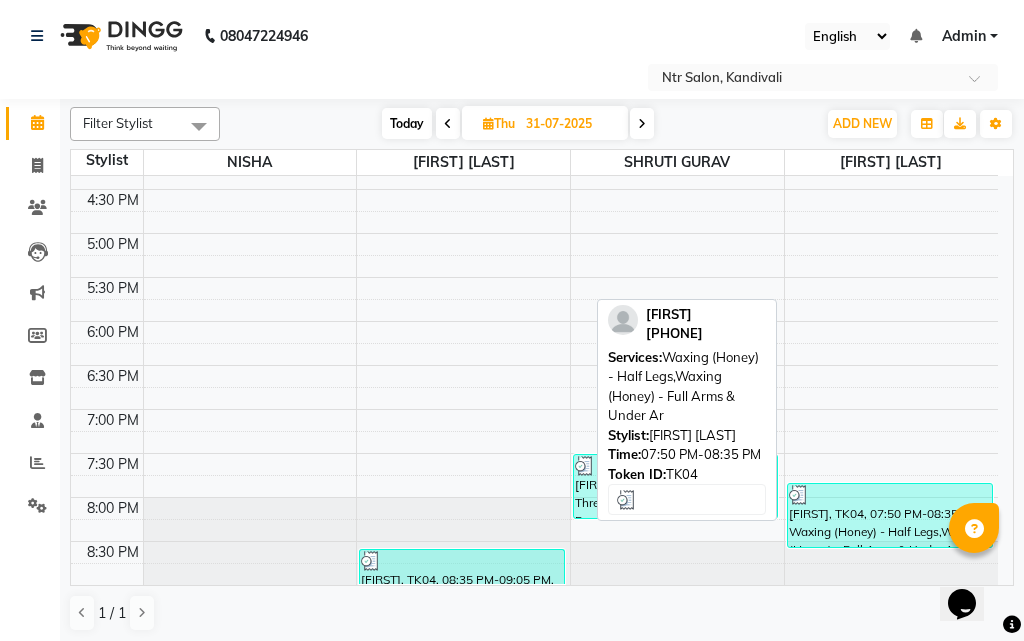 click on "[FIRST], TK04, 07:50 PM-08:35 PM, Waxing (Honey) - Half Legs,Waxing (Honey) - Full Arms & Under Ar" at bounding box center [890, 515] 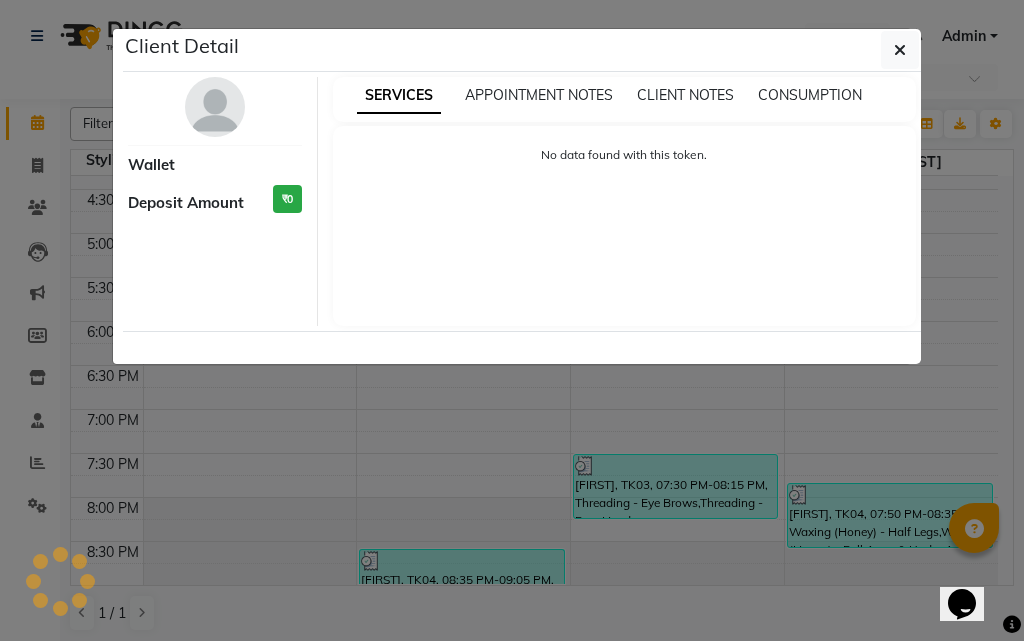 select on "3" 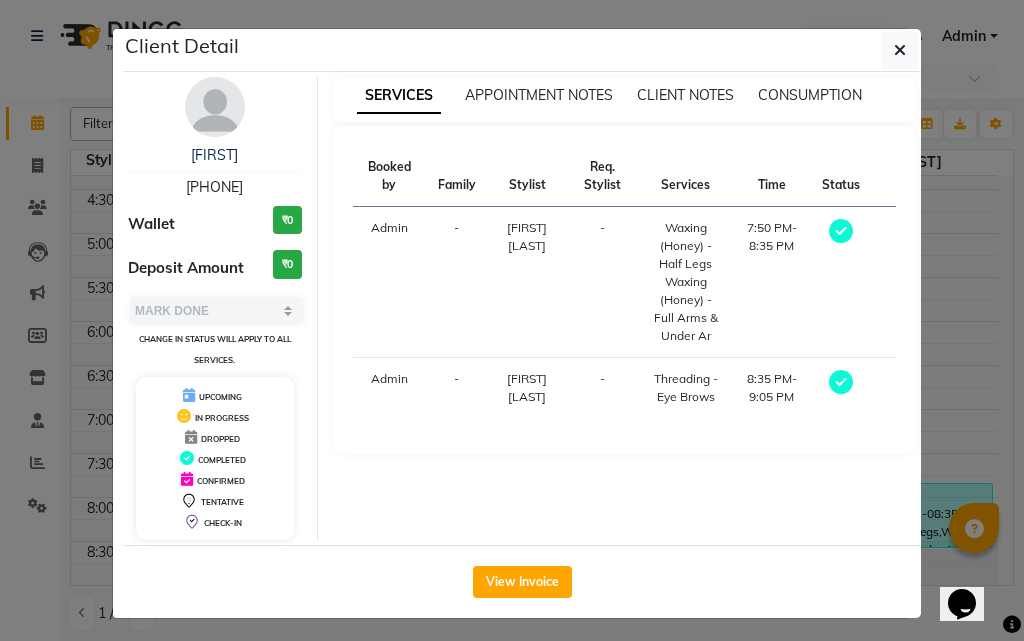 drag, startPoint x: 532, startPoint y: 545, endPoint x: 531, endPoint y: 518, distance: 27.018513 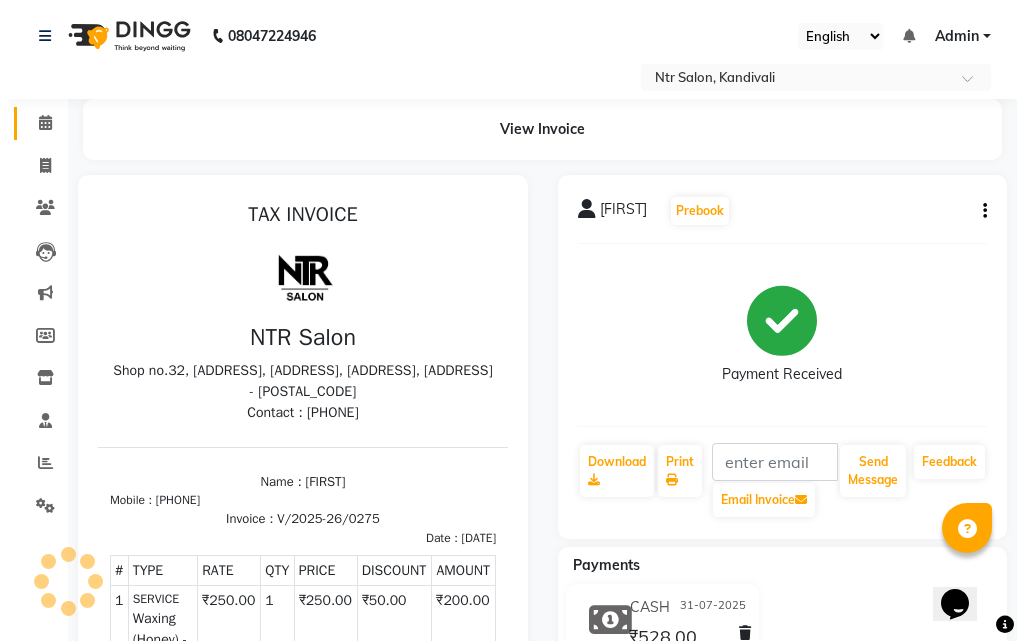scroll, scrollTop: 0, scrollLeft: 0, axis: both 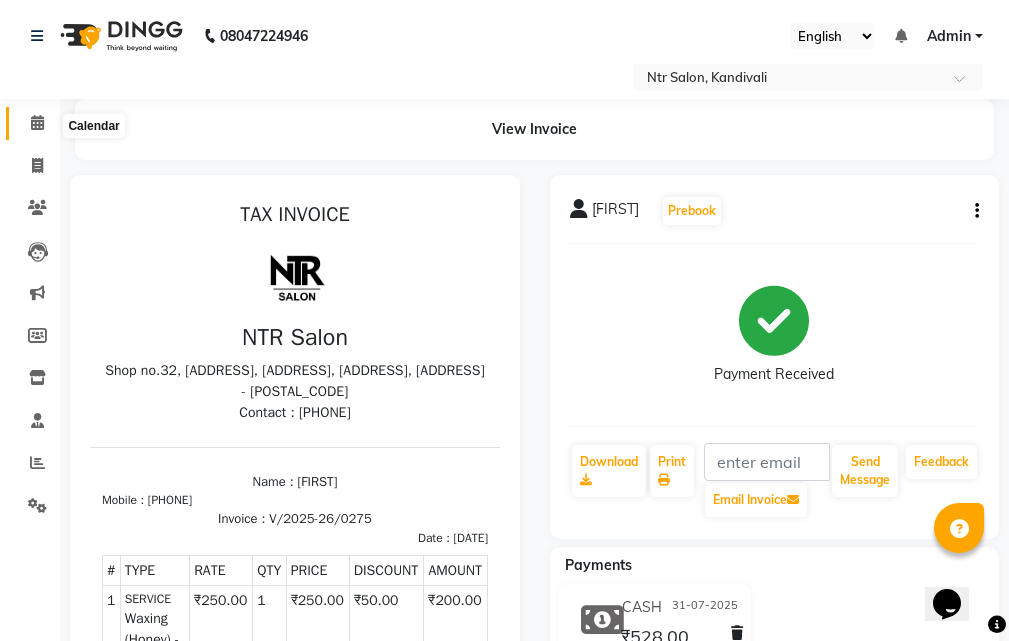 click 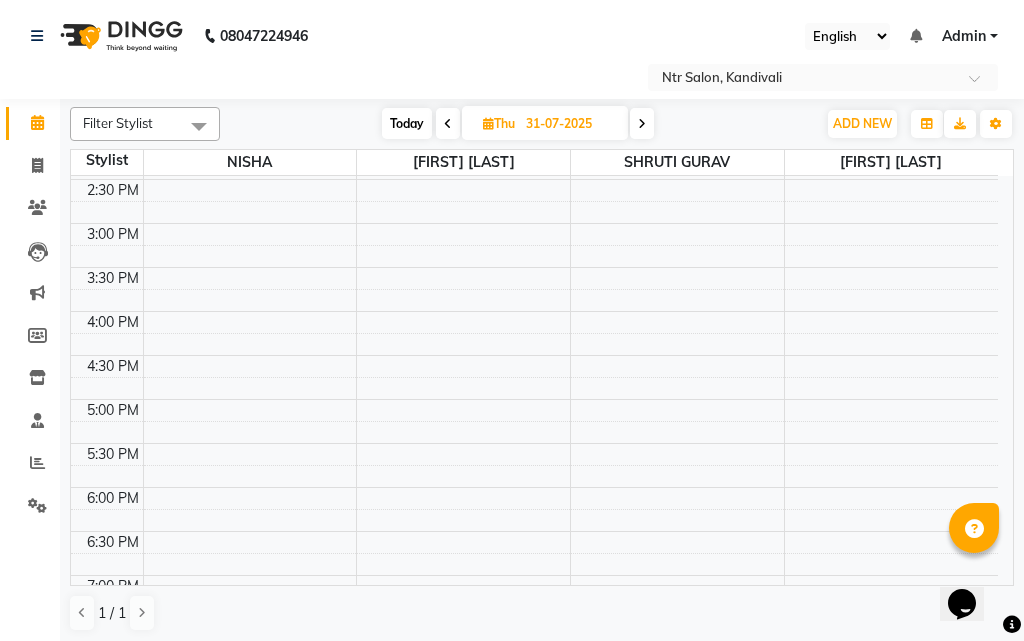 scroll, scrollTop: 500, scrollLeft: 0, axis: vertical 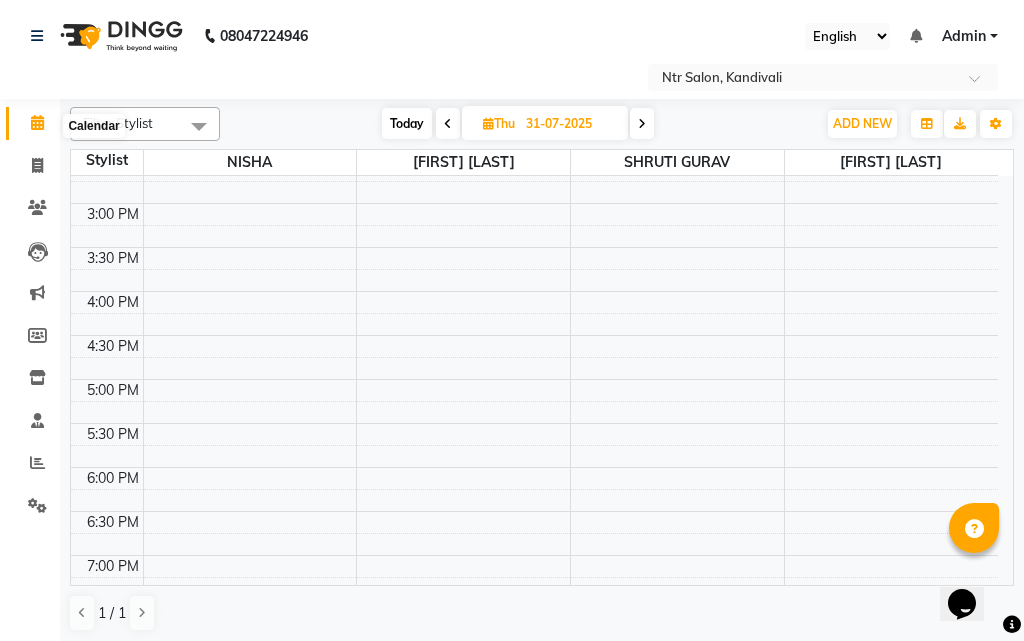 click 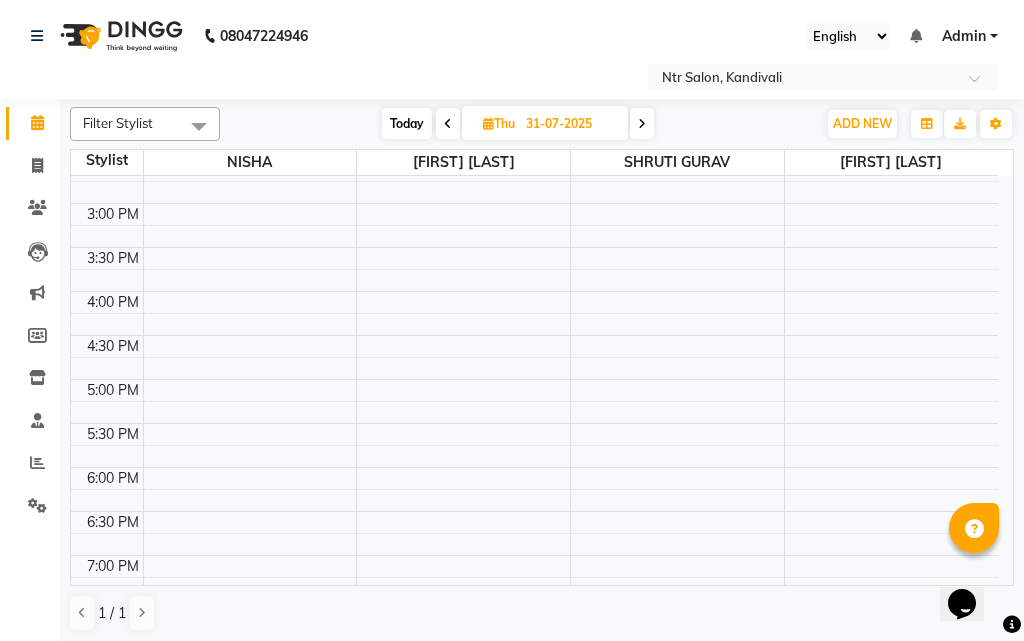 click at bounding box center [642, 123] 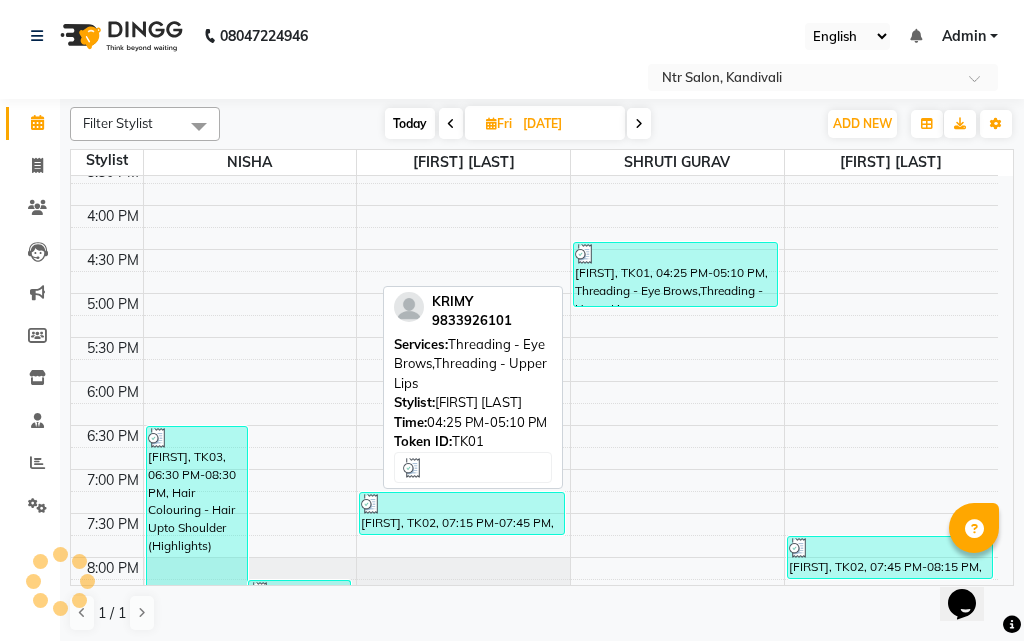 scroll, scrollTop: 646, scrollLeft: 0, axis: vertical 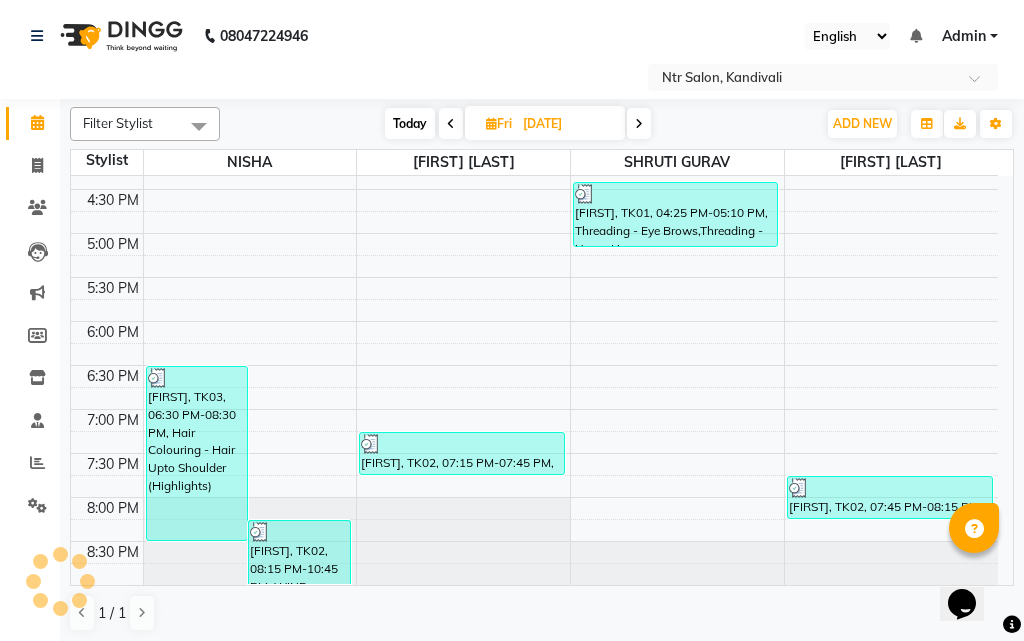 click at bounding box center (639, 124) 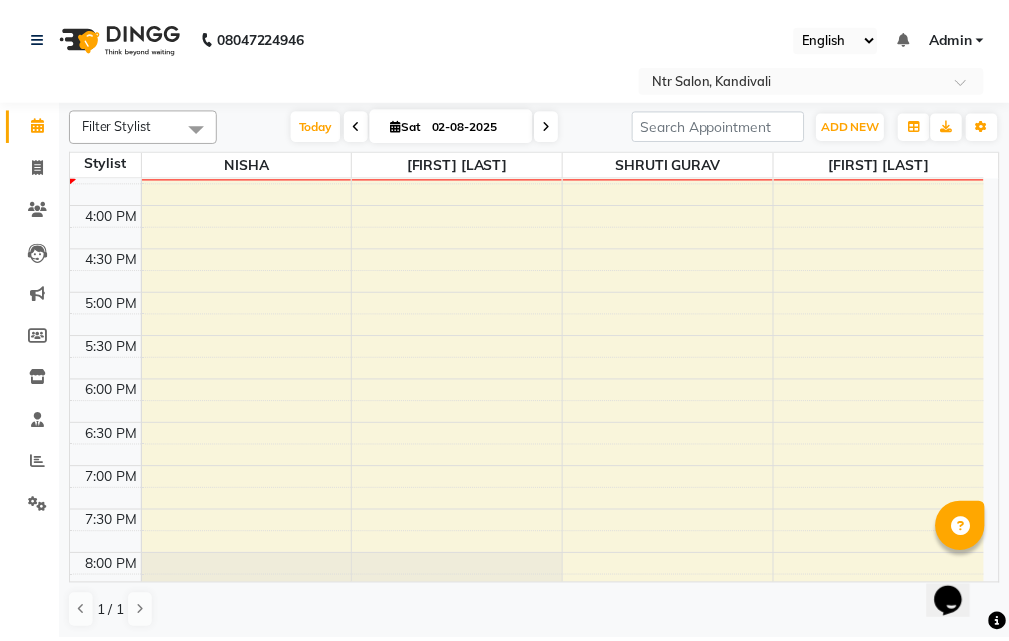 scroll, scrollTop: 646, scrollLeft: 0, axis: vertical 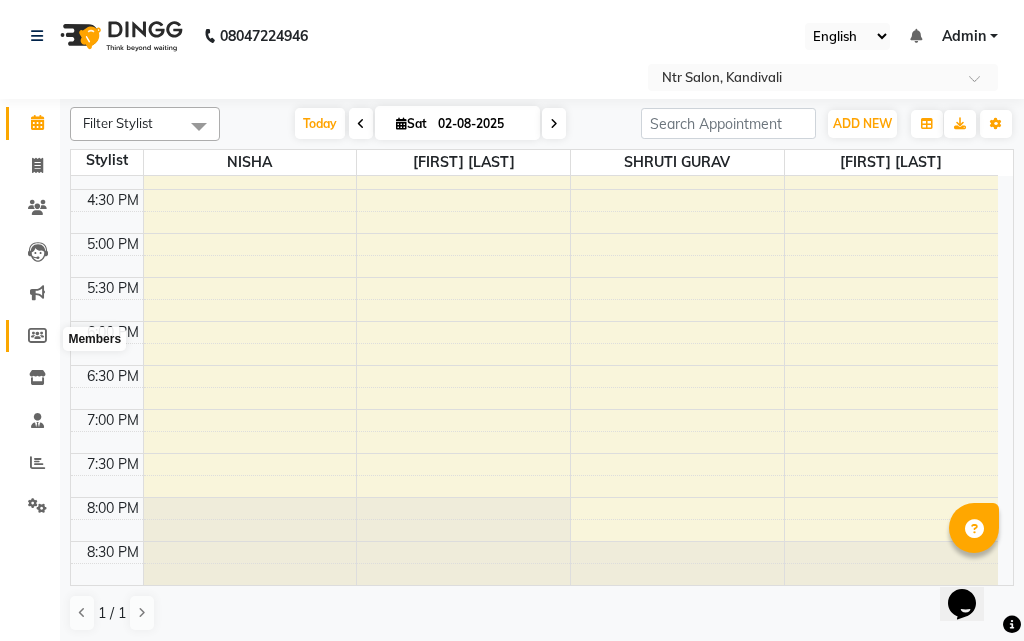 click 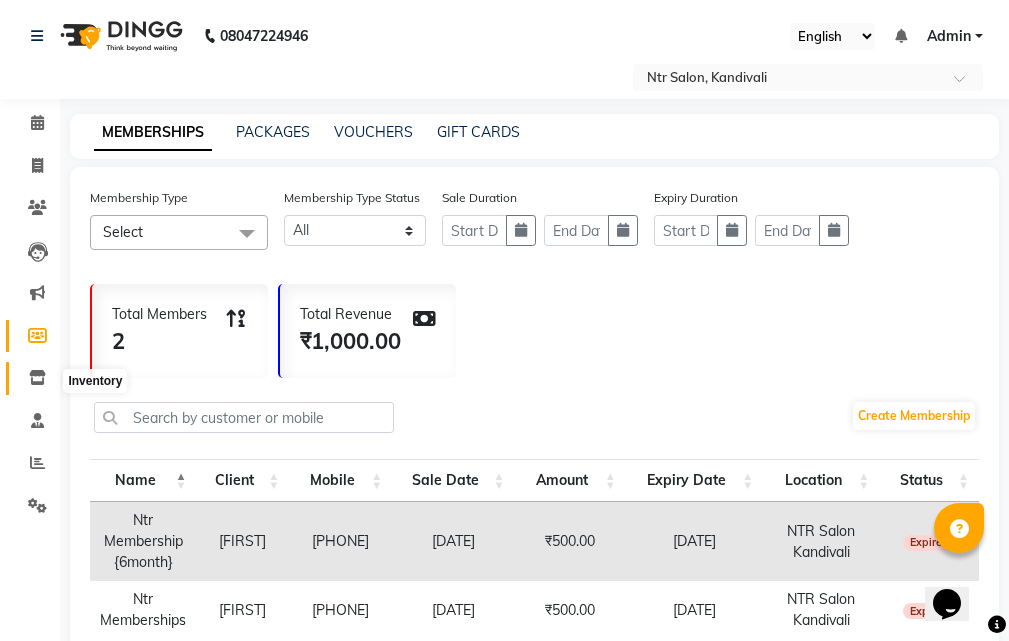 click 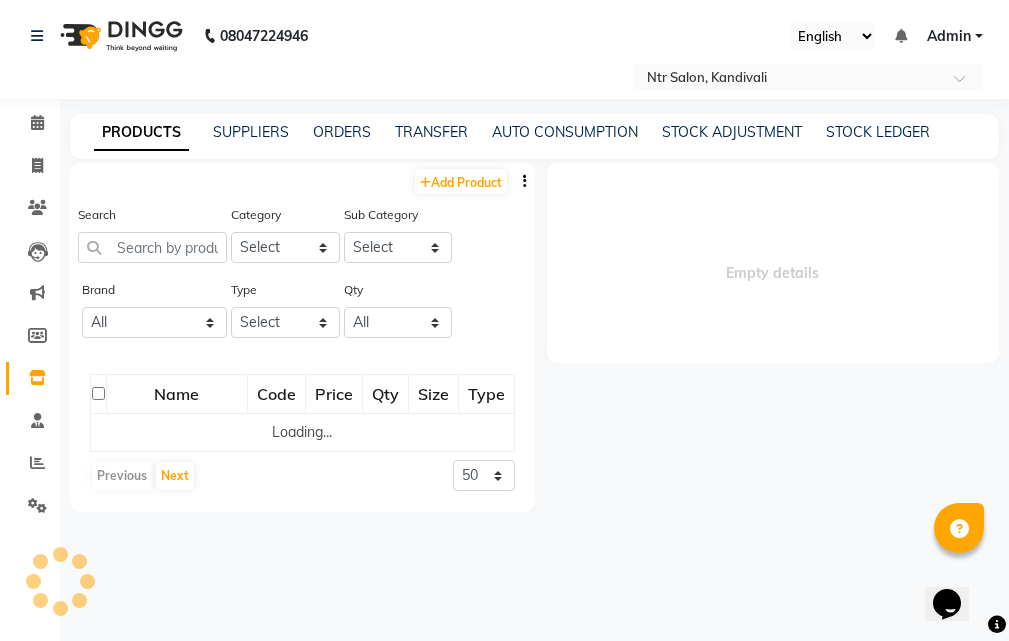 select 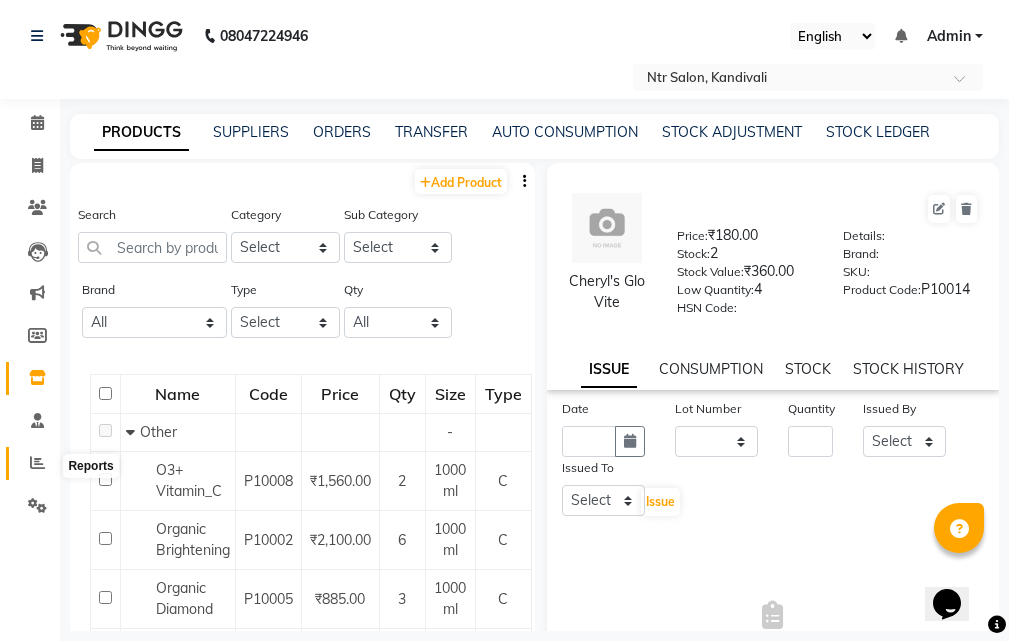 click 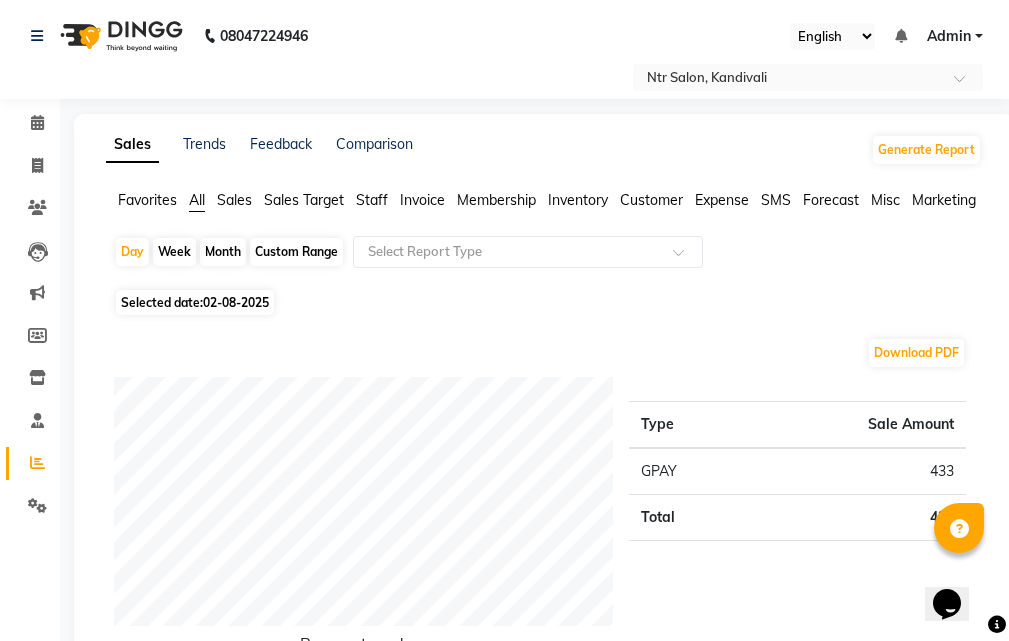 click on "Month" 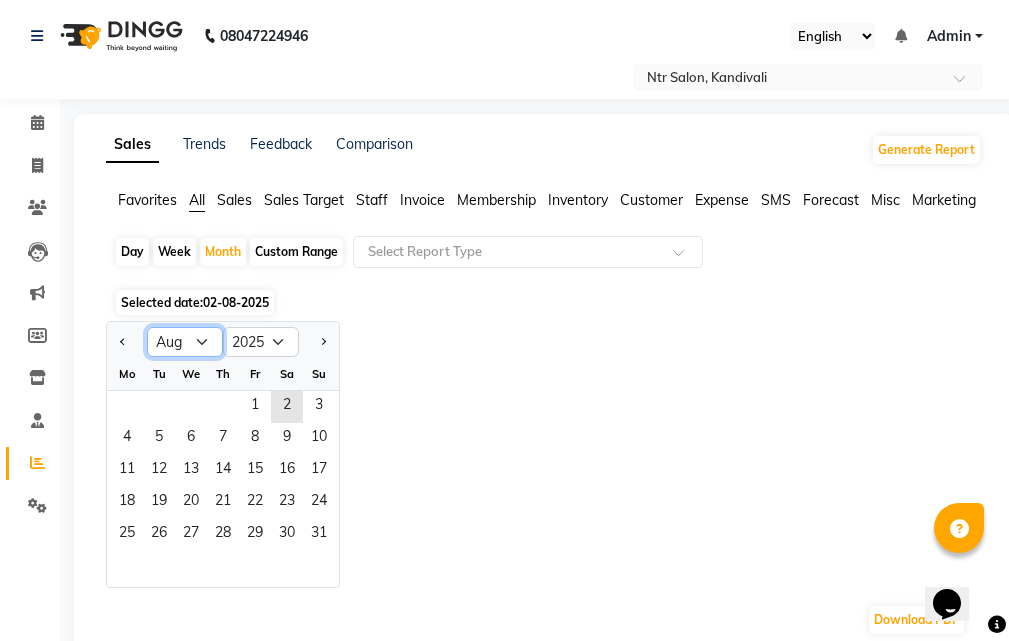click on "Jan Feb Mar Apr May Jun Jul Aug Sep Oct Nov Dec" 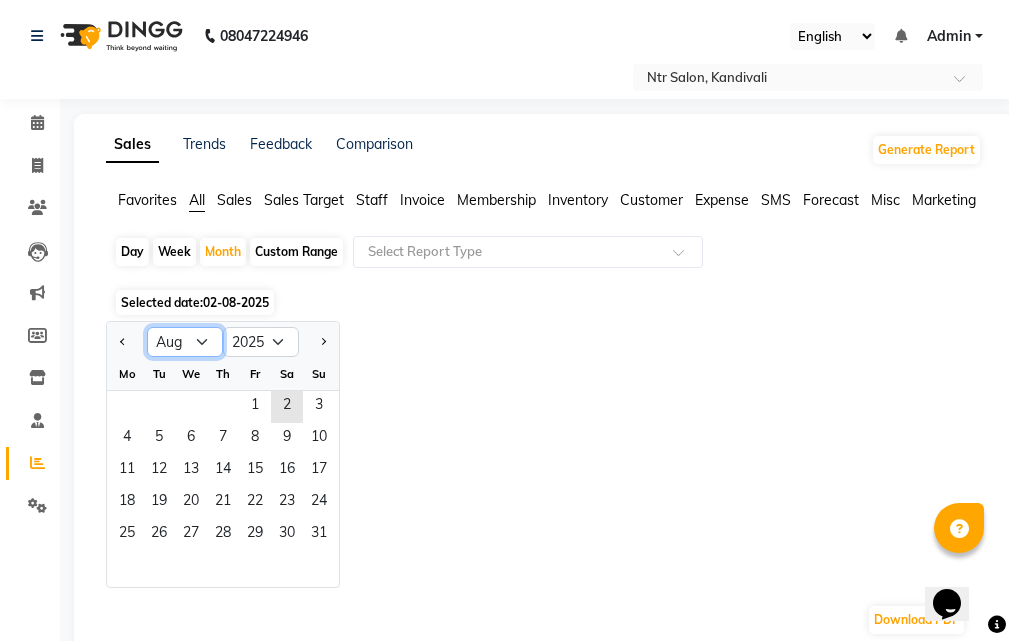 select on "7" 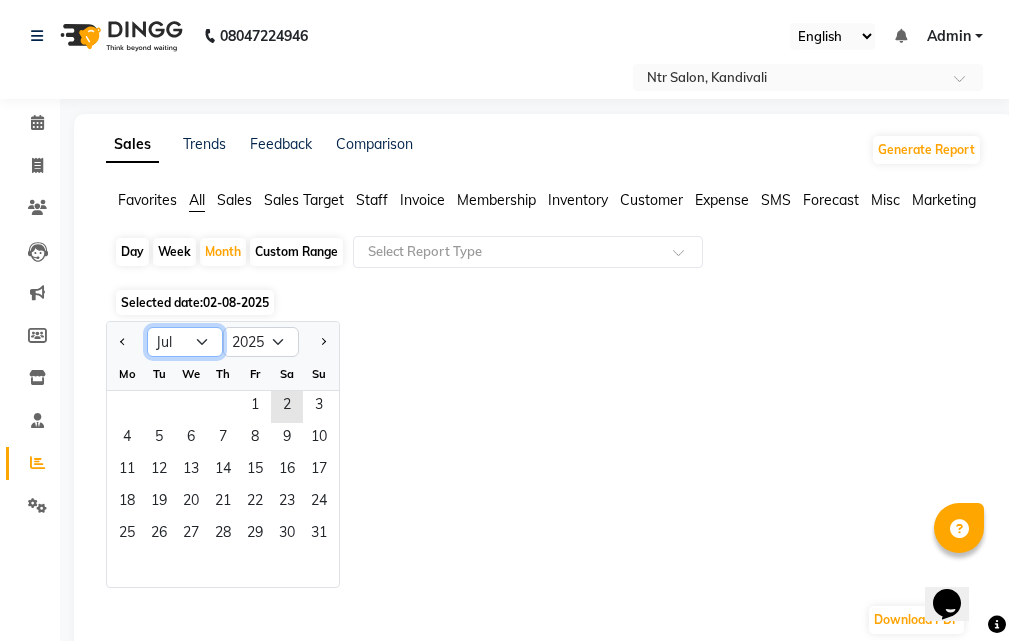 click on "Jan Feb Mar Apr May Jun Jul Aug Sep Oct Nov Dec" 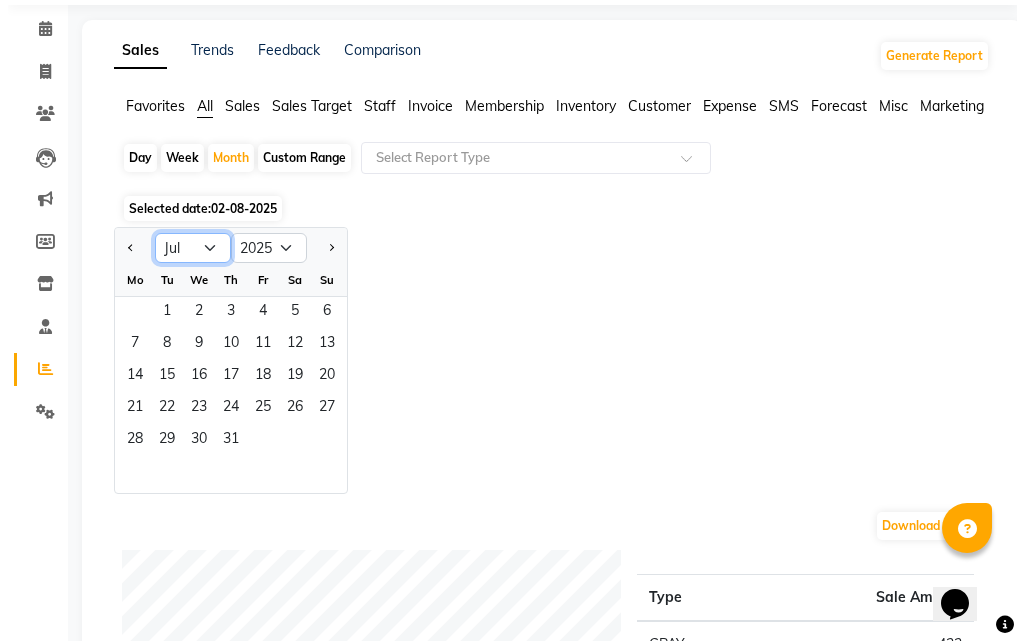 scroll, scrollTop: 0, scrollLeft: 0, axis: both 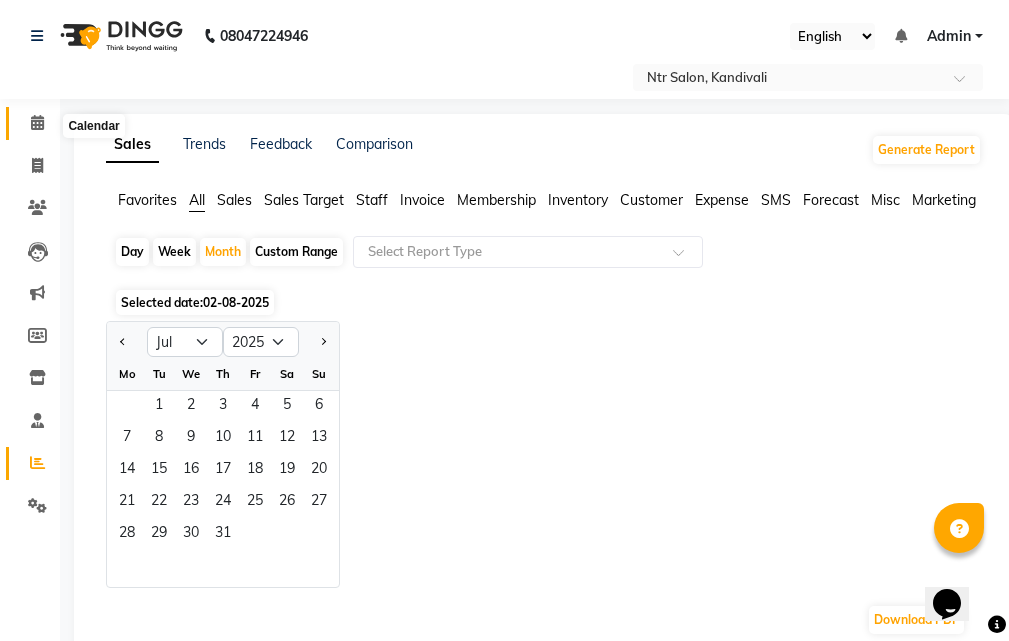 click 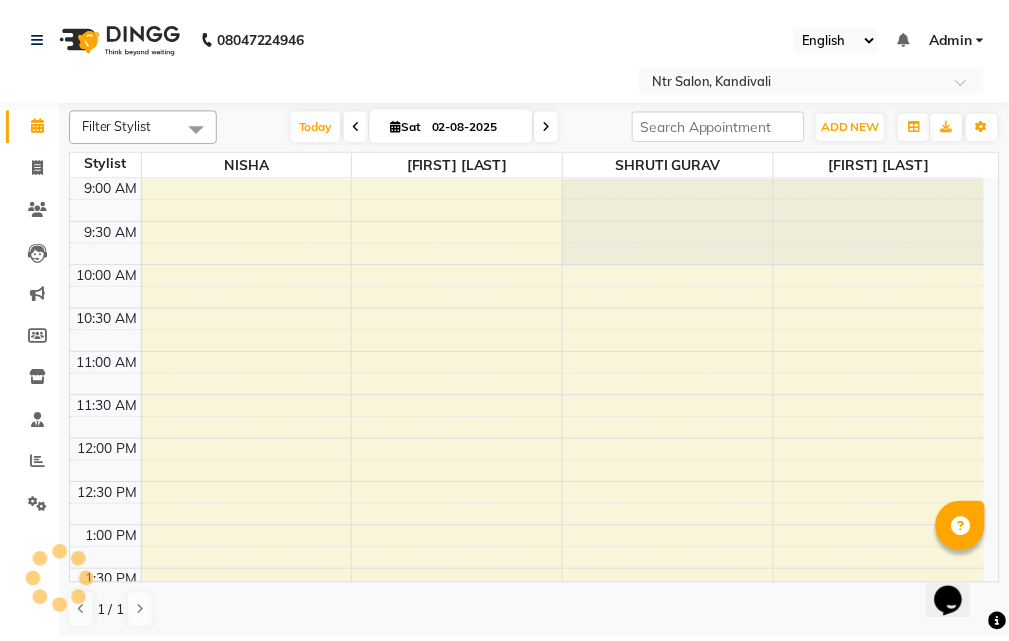 scroll, scrollTop: 0, scrollLeft: 0, axis: both 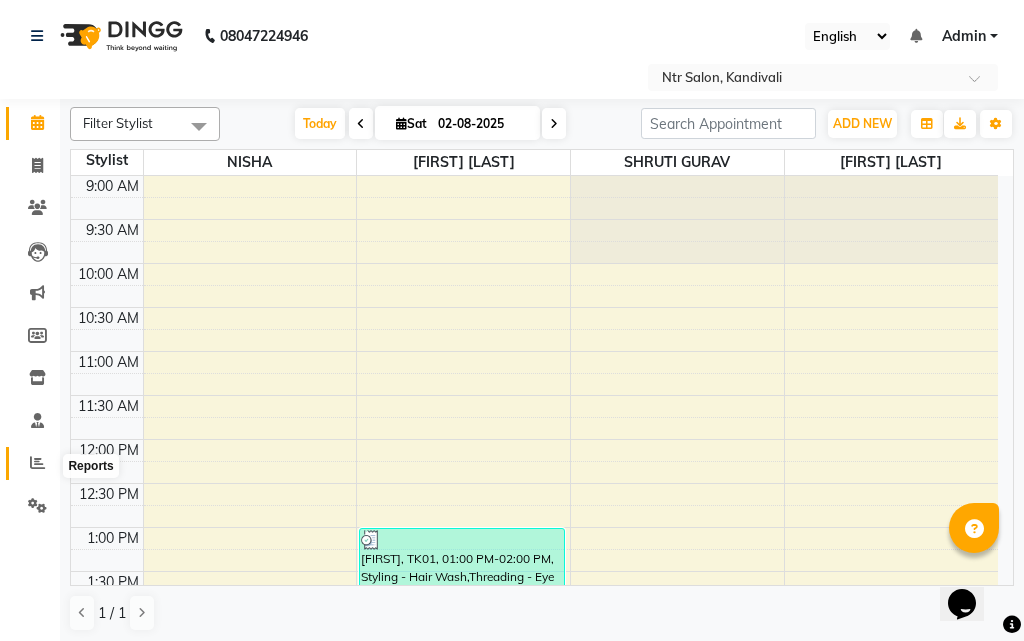 click 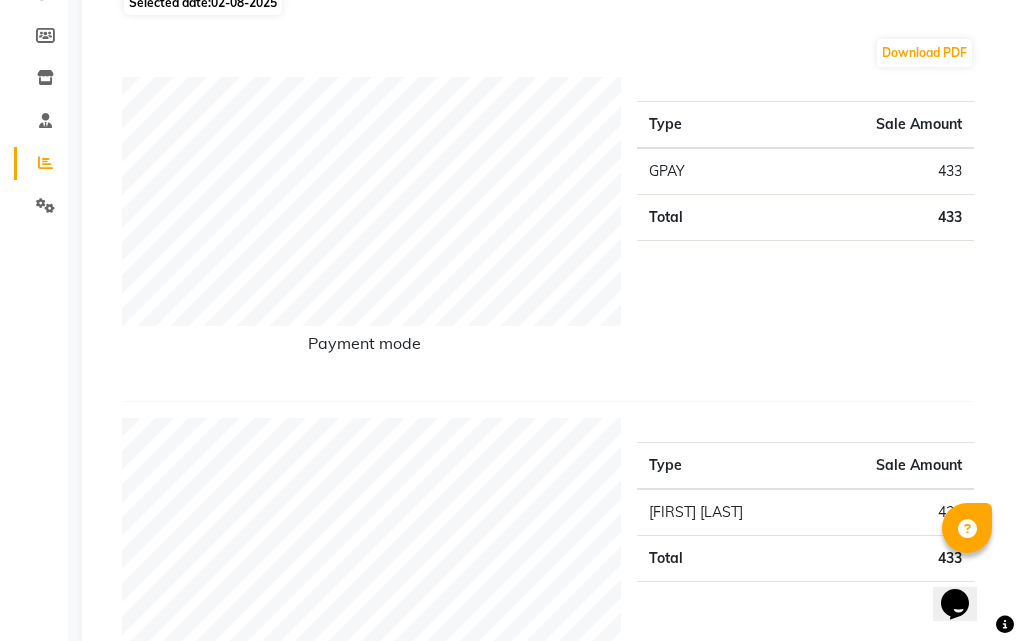 scroll, scrollTop: 0, scrollLeft: 0, axis: both 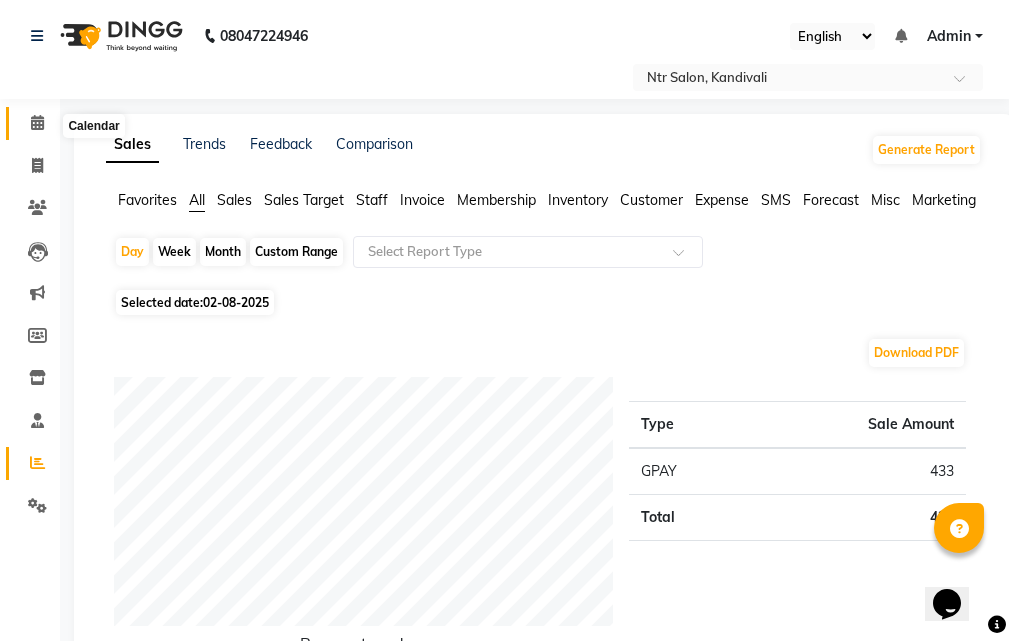 click 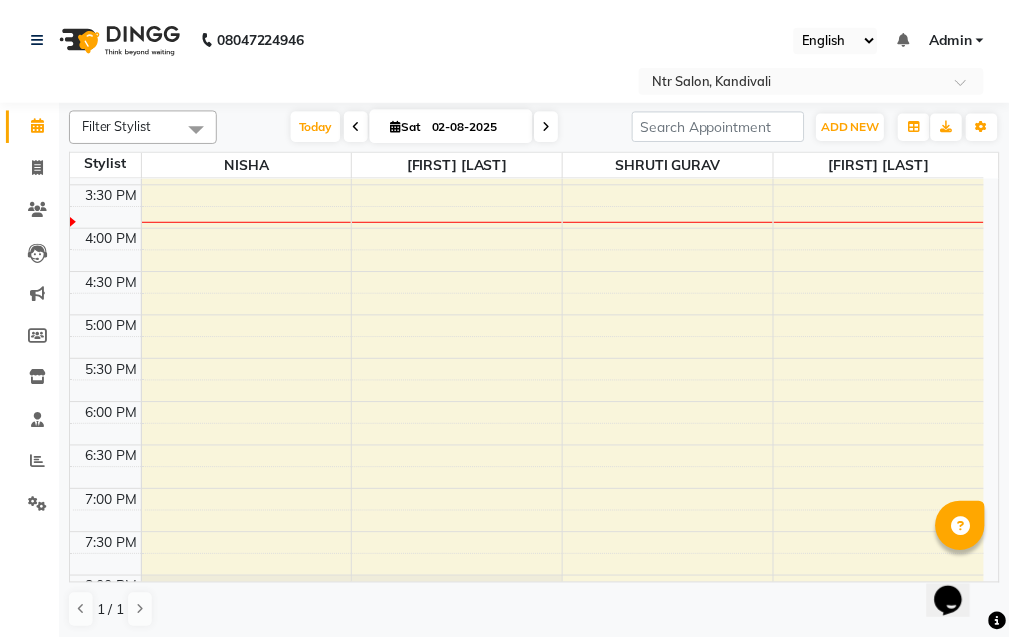 scroll, scrollTop: 446, scrollLeft: 0, axis: vertical 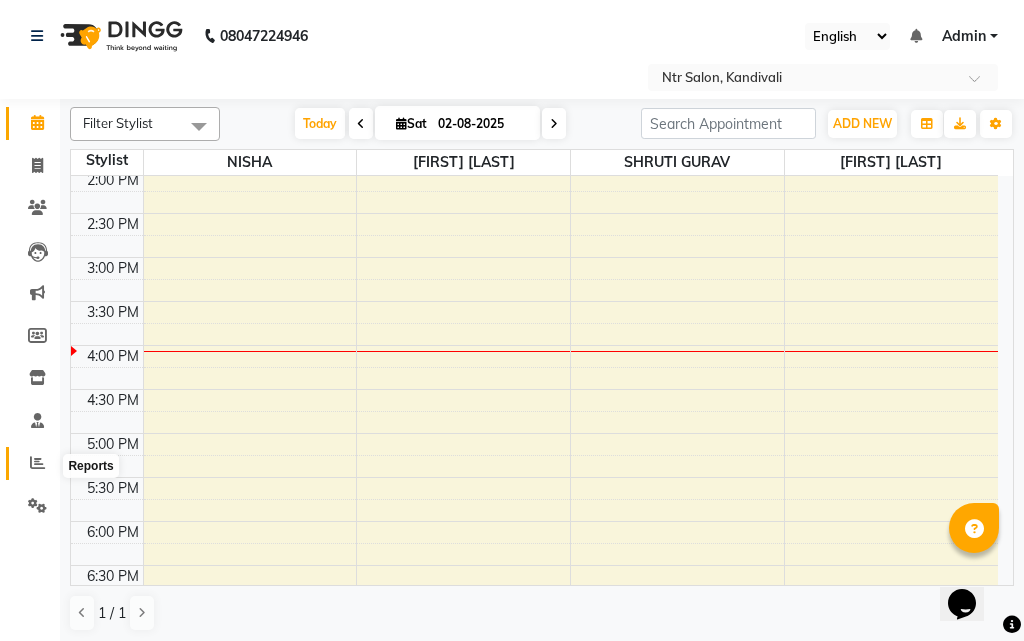 click 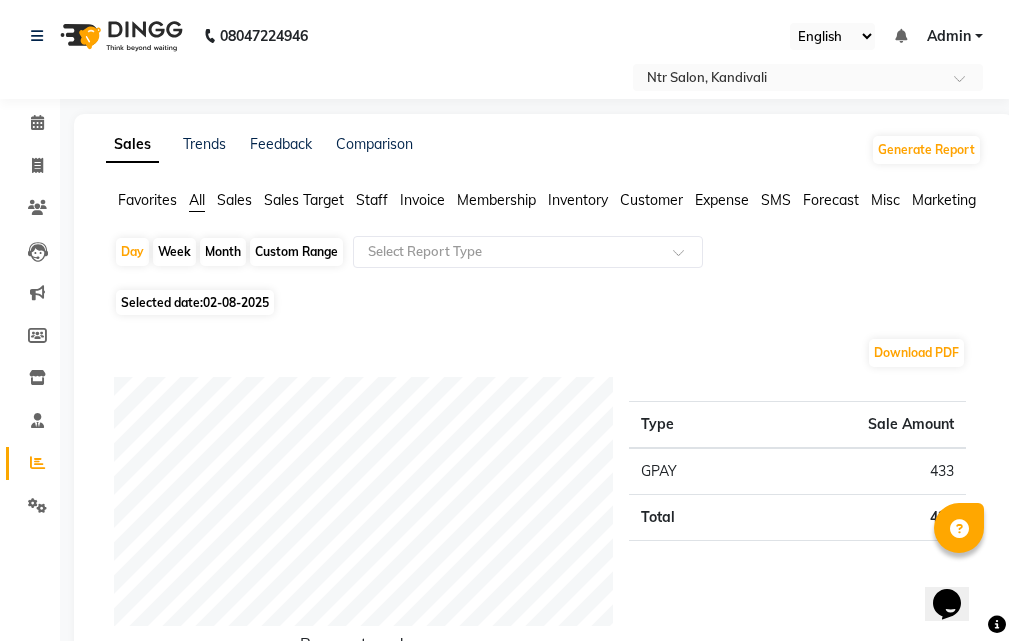 click on "Month" 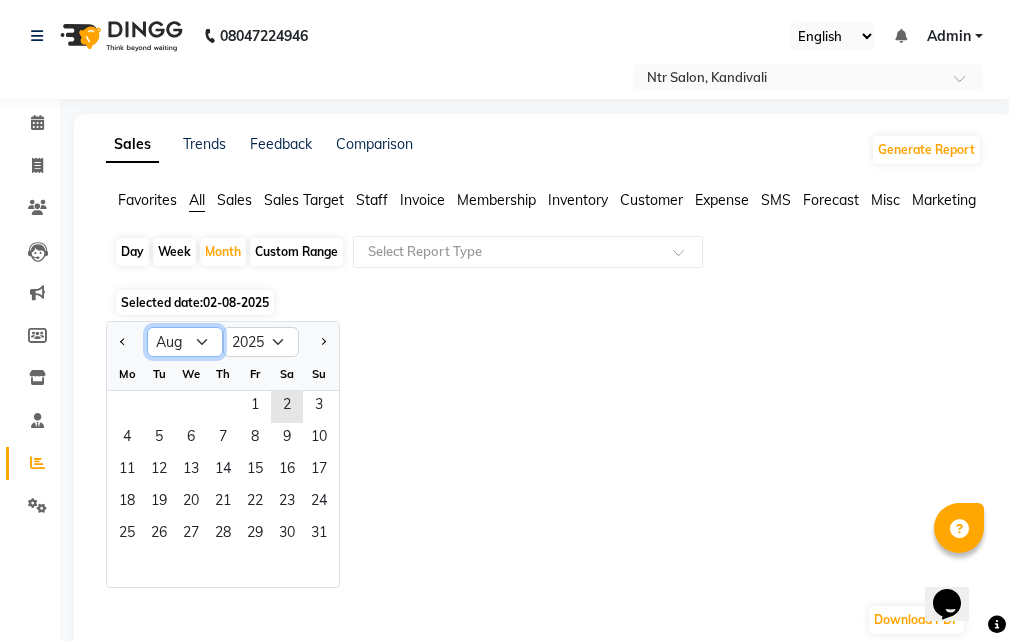 click on "Jan Feb Mar Apr May Jun Jul Aug Sep Oct Nov Dec" 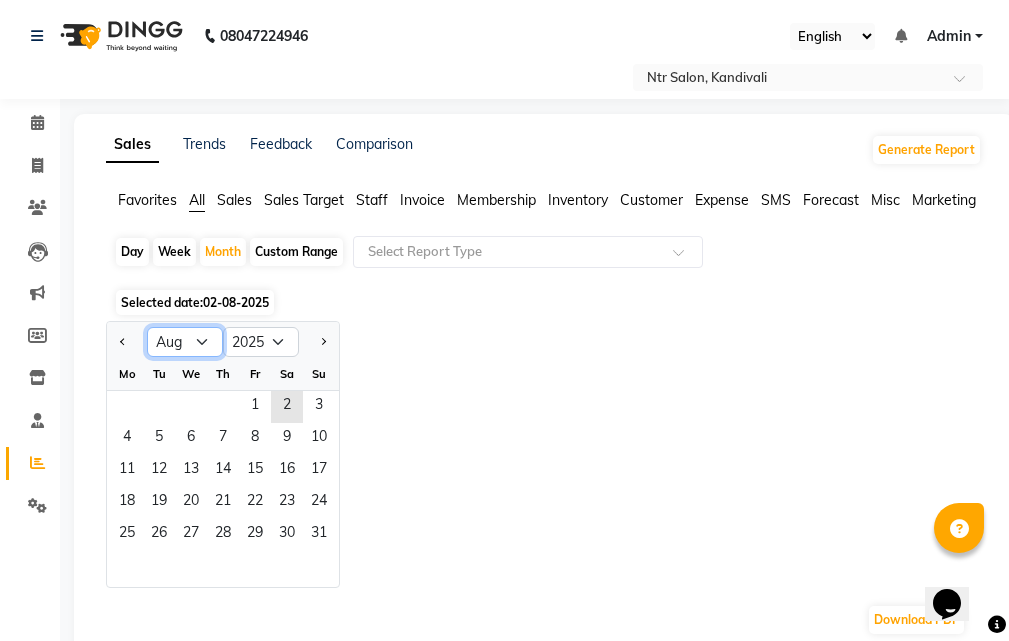 select on "7" 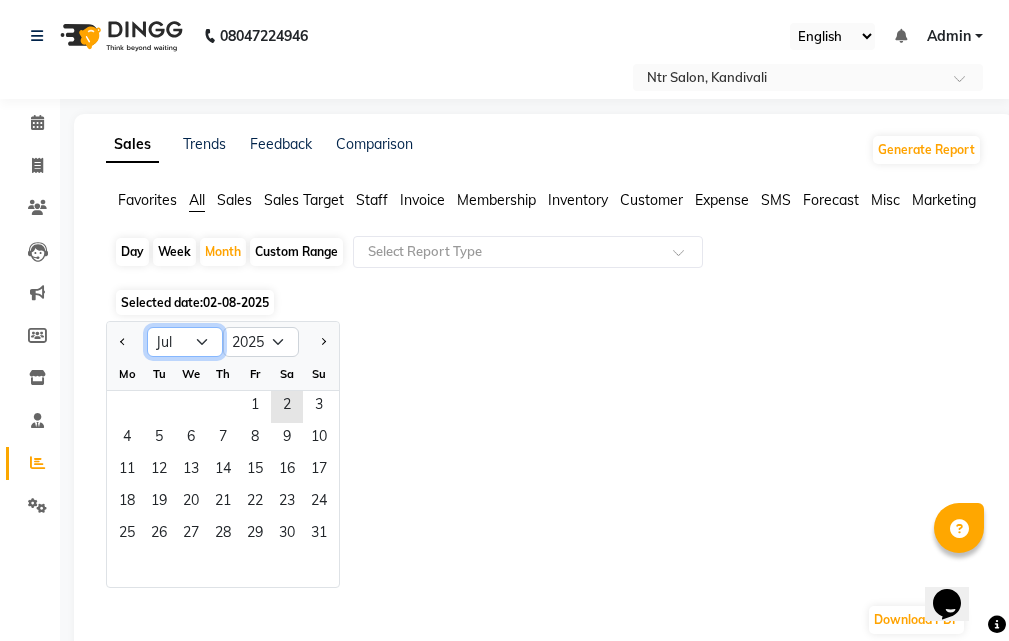 click on "Jan Feb Mar Apr May Jun Jul Aug Sep Oct Nov Dec" 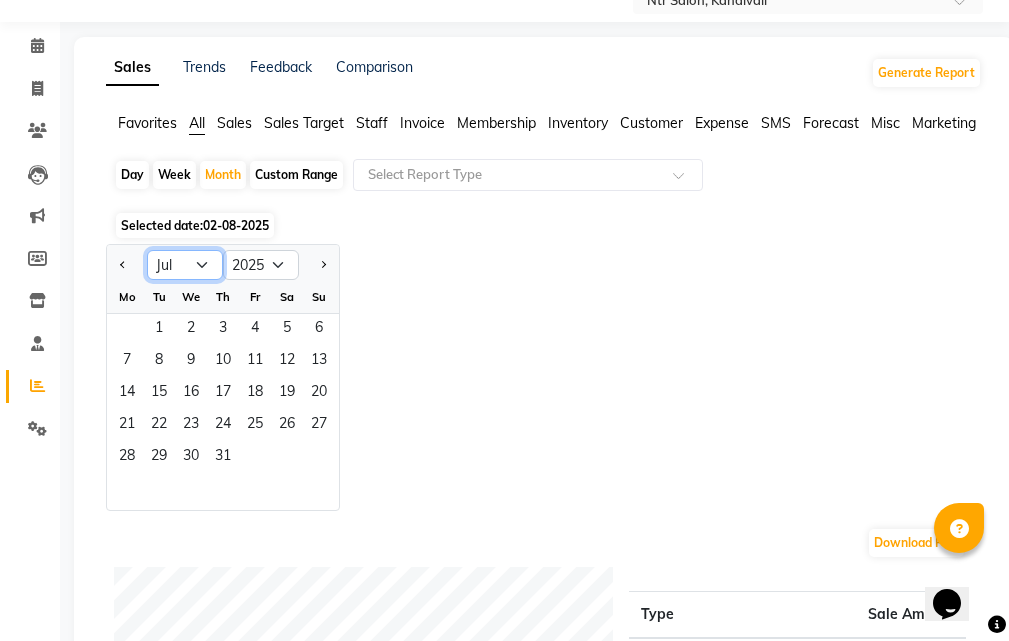scroll, scrollTop: 0, scrollLeft: 0, axis: both 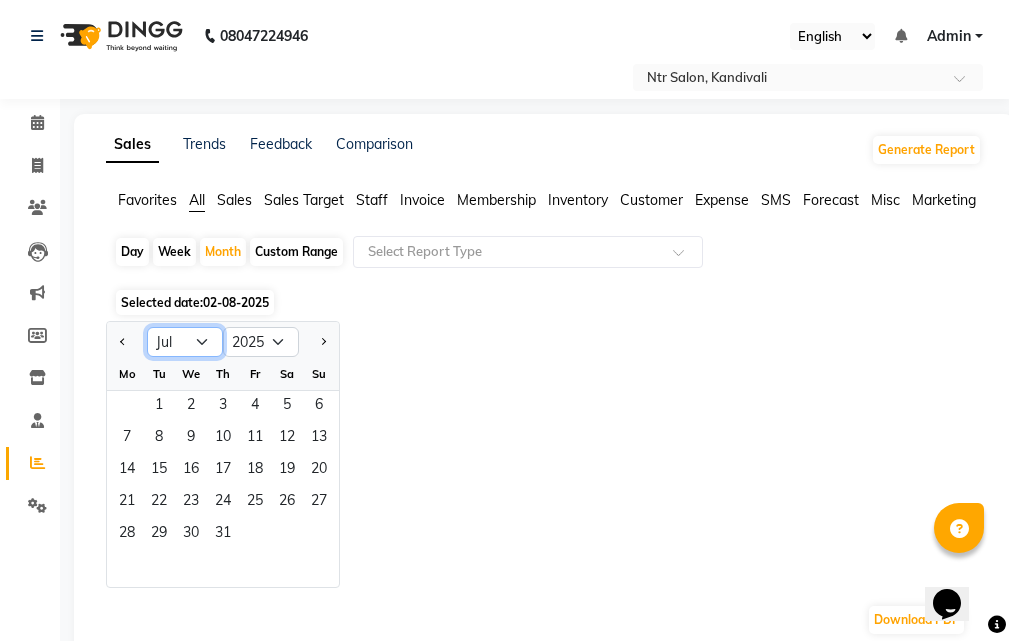 click on "Jan Feb Mar Apr May Jun Jul Aug Sep Oct Nov Dec" 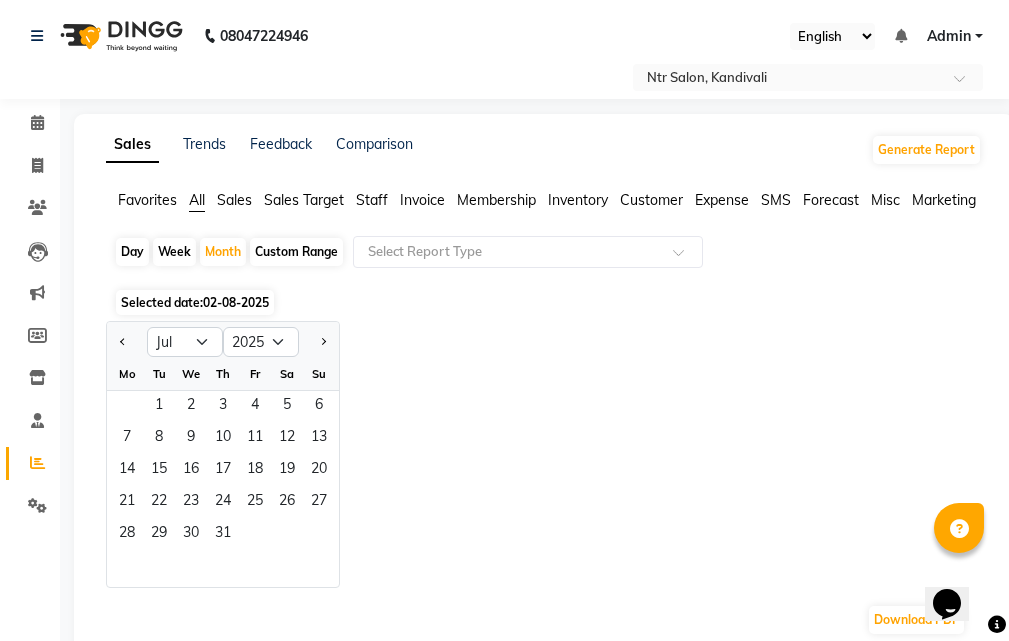 click on "02-08-2025" 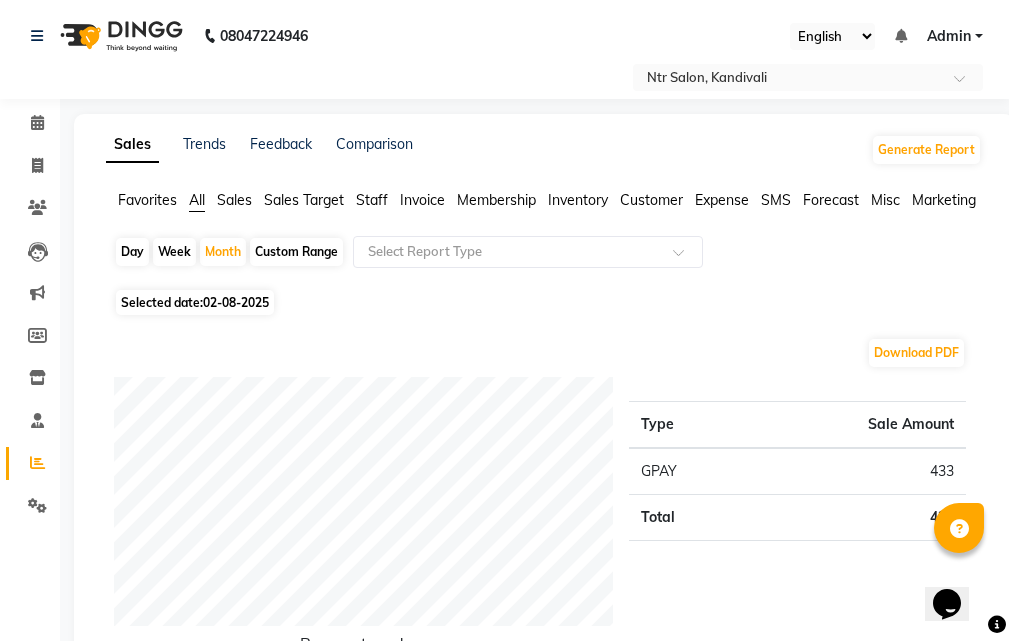 click on "02-08-2025" 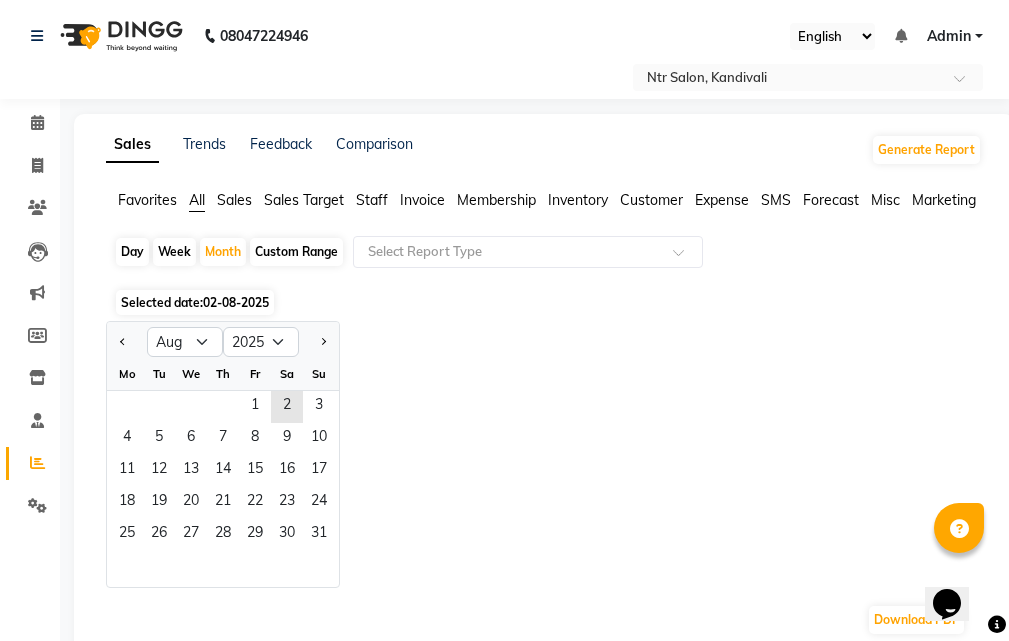 click on "02-08-2025" 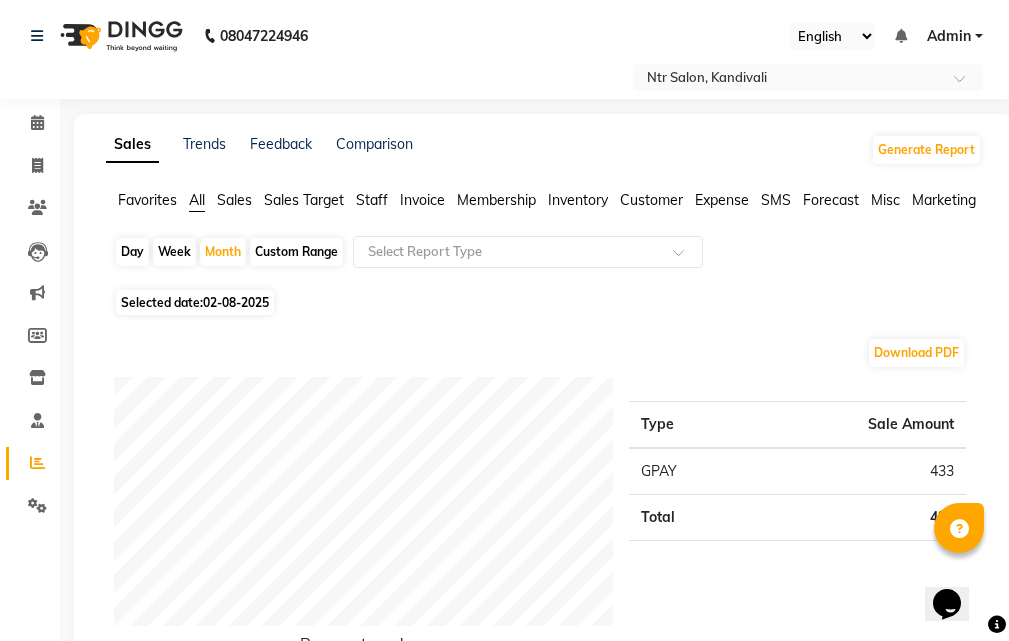 click on "Selected date:  [DATE]" 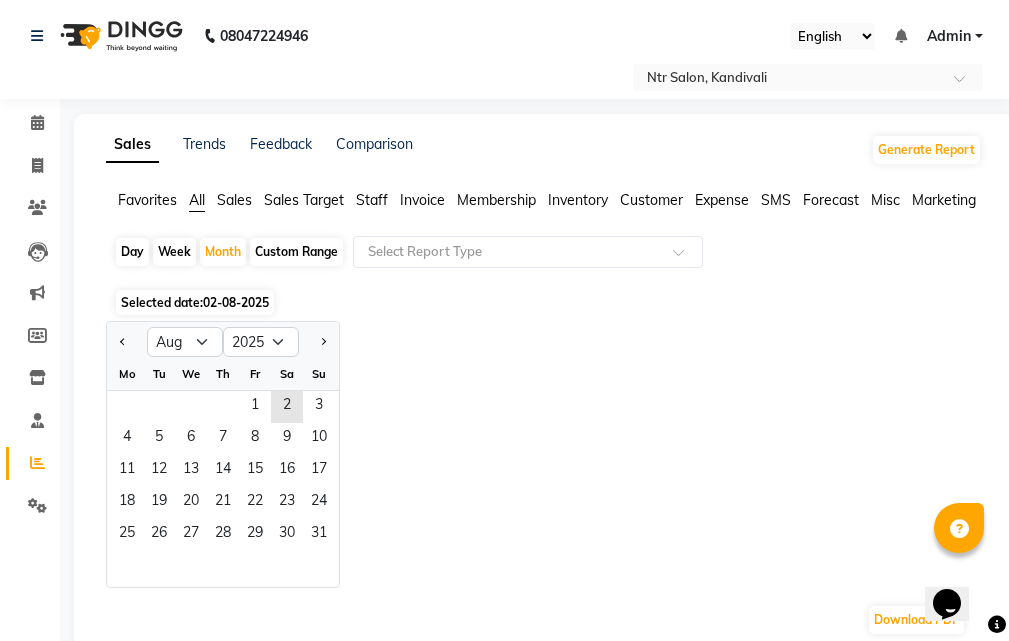 click on "02-08-2025" 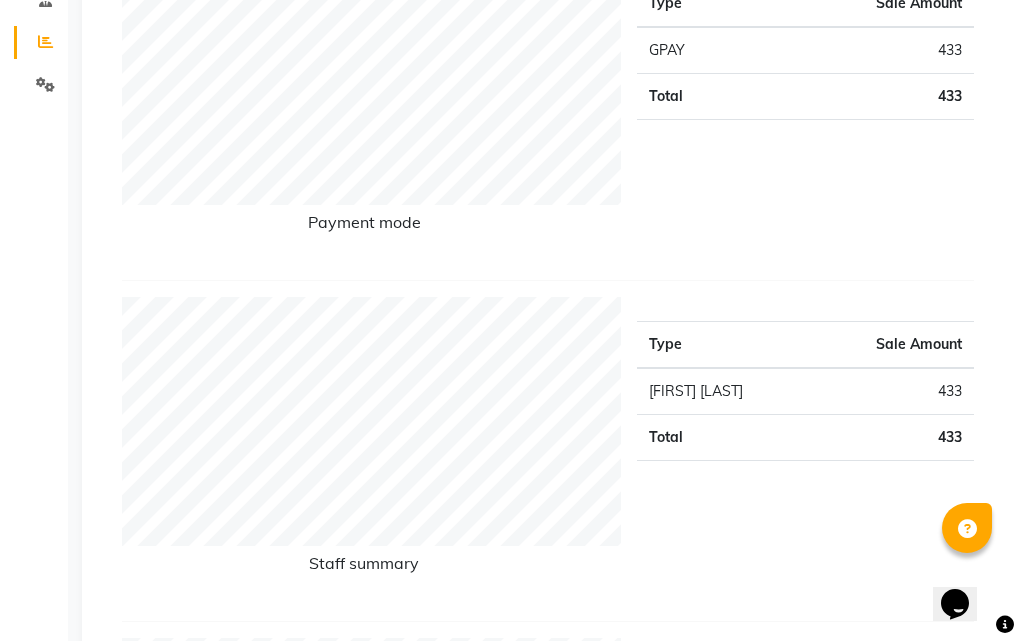 scroll, scrollTop: 0, scrollLeft: 0, axis: both 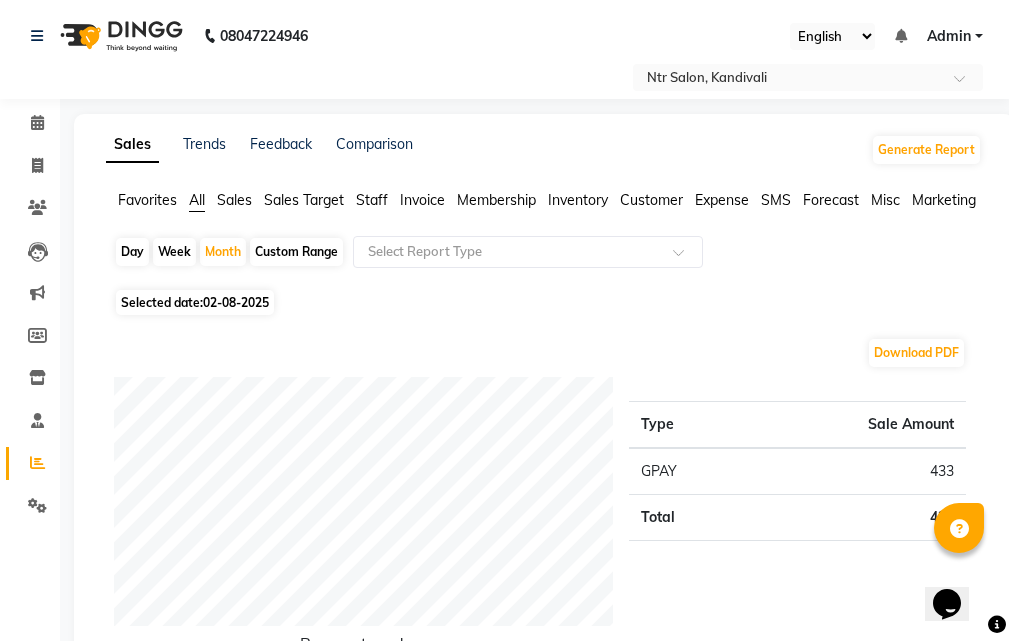 click on "Custom Range" 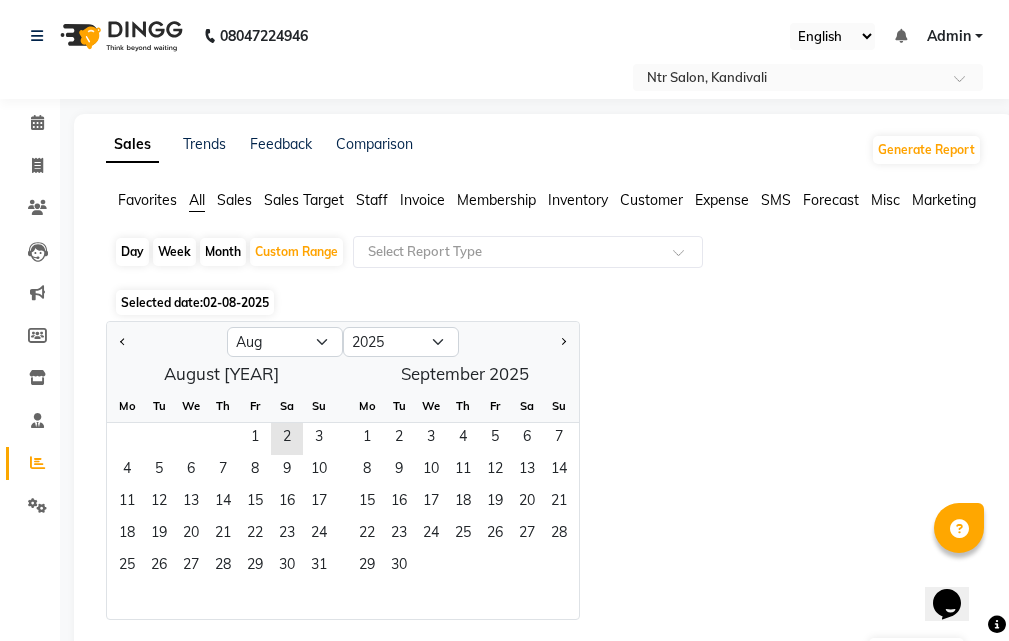 click on "Jan Feb Mar Apr May Jun Jul Aug Sep Oct Nov Dec 2015 2016 2017 2018 2019 2020 2021 2022 2023 2024 2025 2026 2027 2028 2029 2030 2031 2032 2033 2034 2035  August [YEAR]  Mo Tu We Th Fr Sa Su  1   2   3   4   5   6   7   8   9   10   11   12   13   14   15   16   17   18   19   20   21   22   23   24   25   26   27   28   29   30   September [YEAR]  Mo Tu We Th Fr Sa Su  1   2   3   4   5   6   7   8   9   10   11   12   13   14   15   16   17   18   19   20   21   22   23   24   25   26   27   28   29   30" 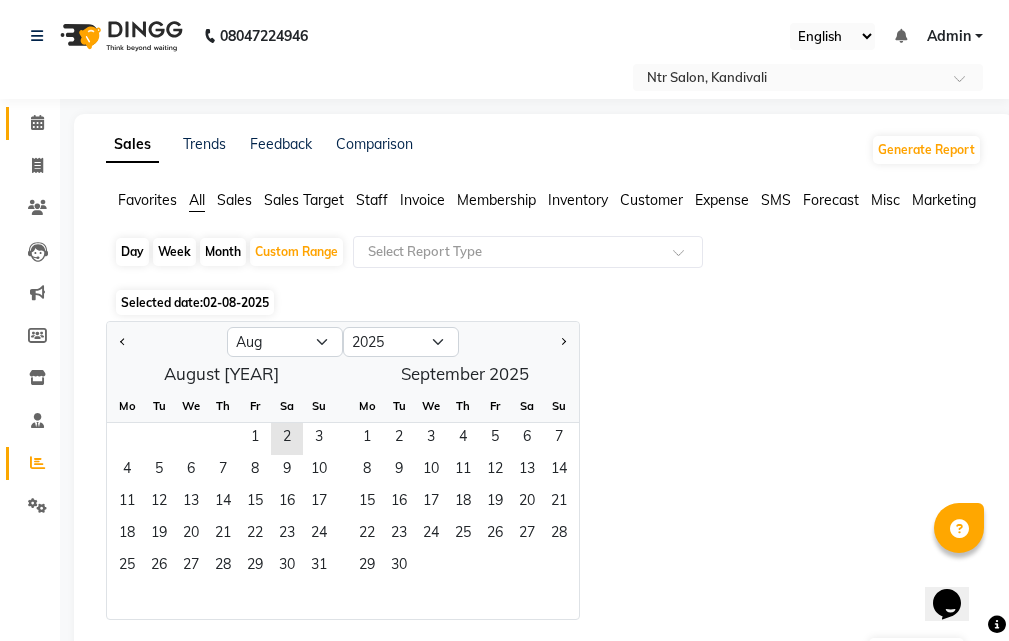 click on "Calendar" 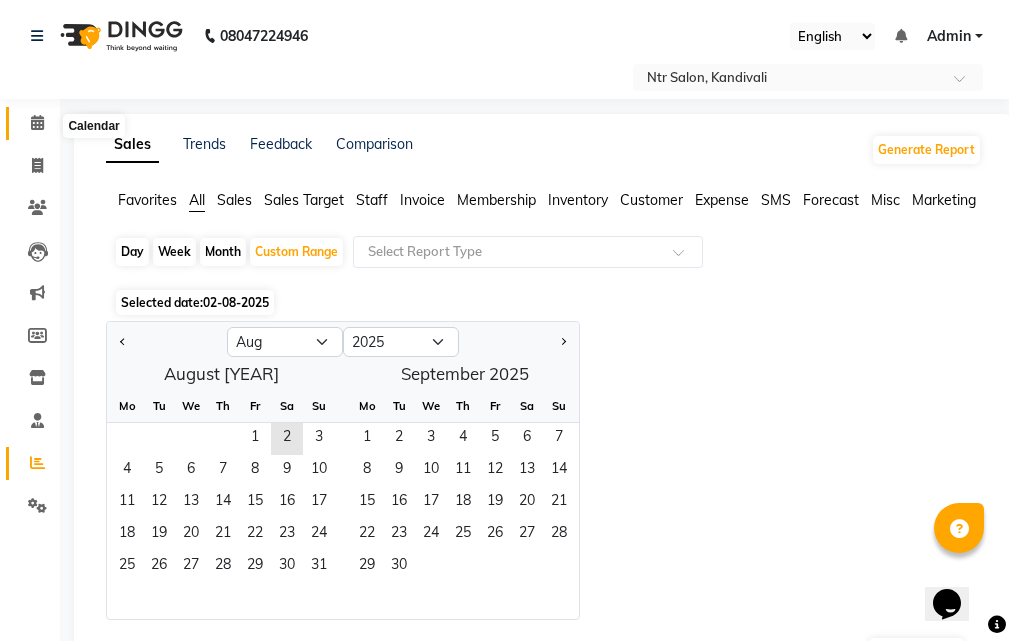 click 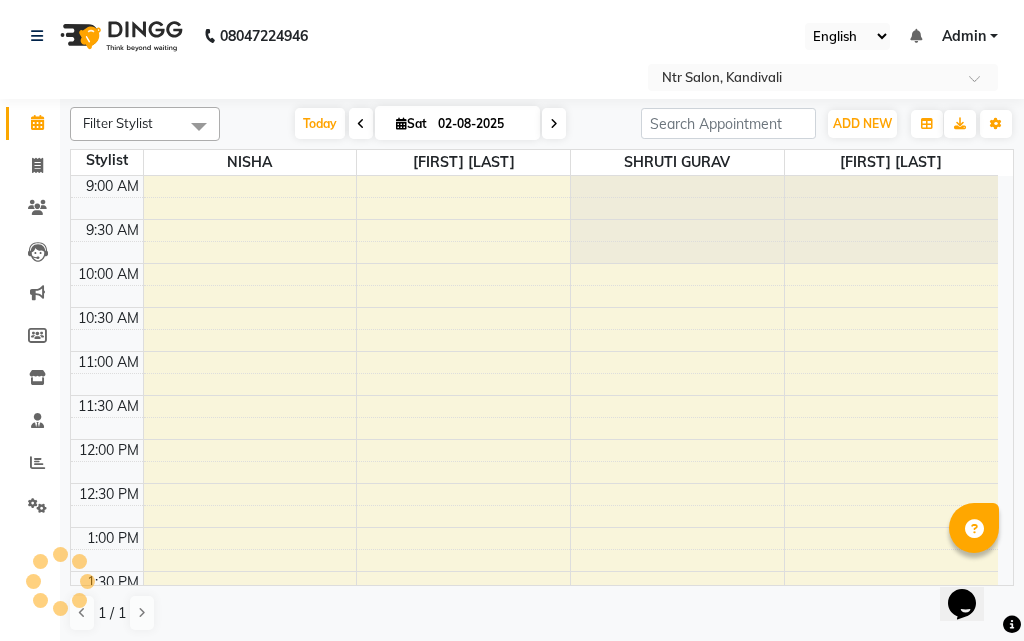 scroll, scrollTop: 0, scrollLeft: 0, axis: both 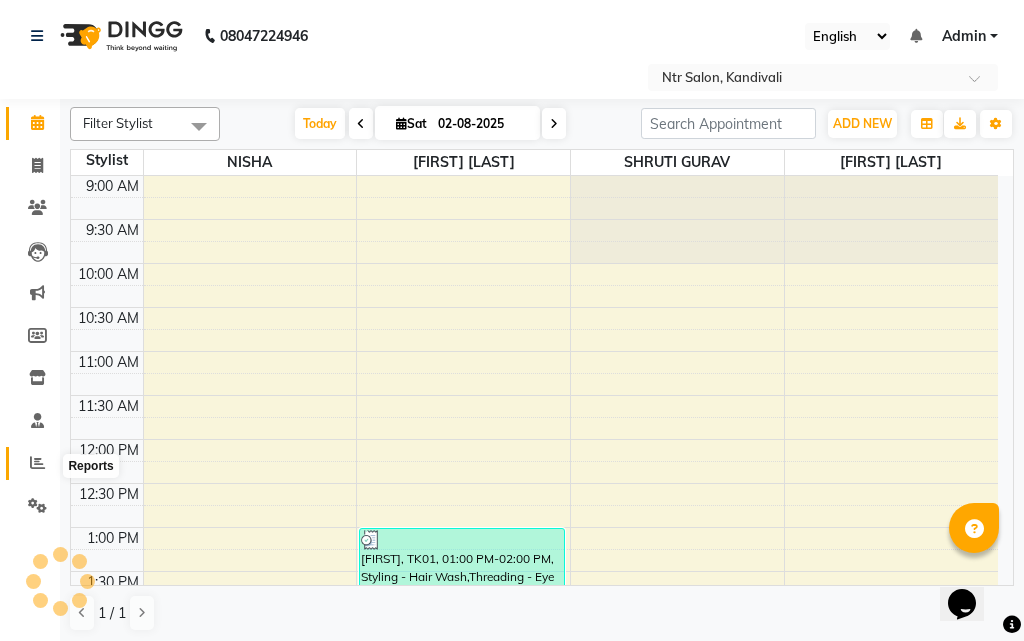 click 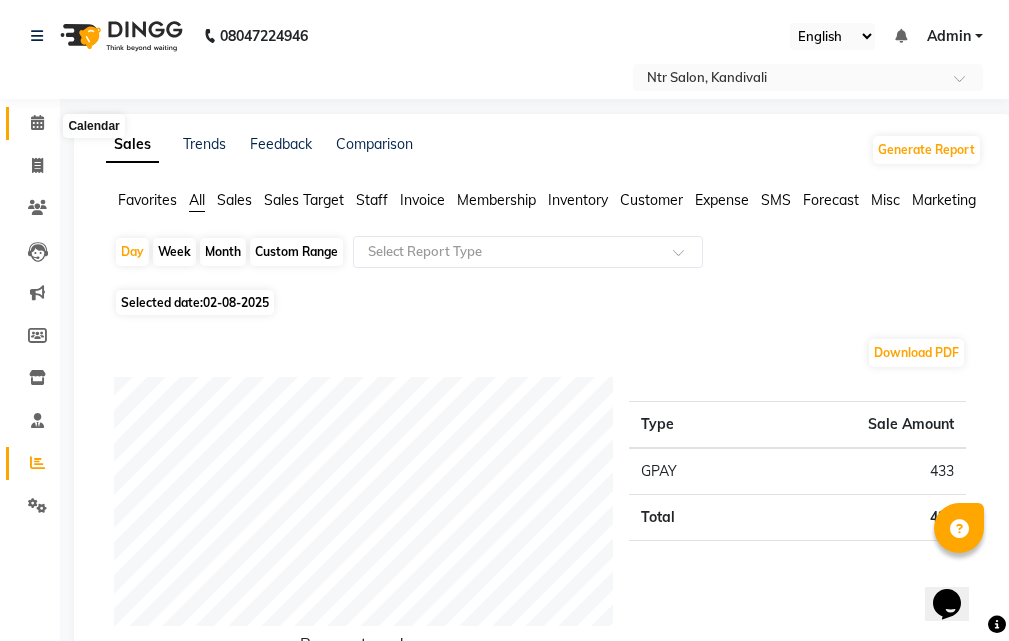 click 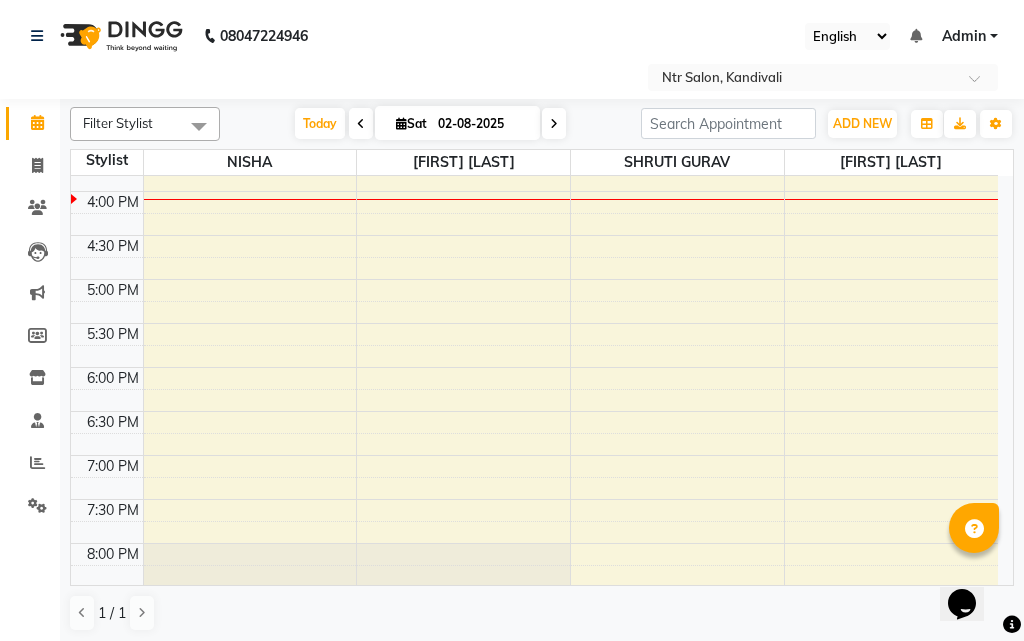 scroll, scrollTop: 646, scrollLeft: 0, axis: vertical 